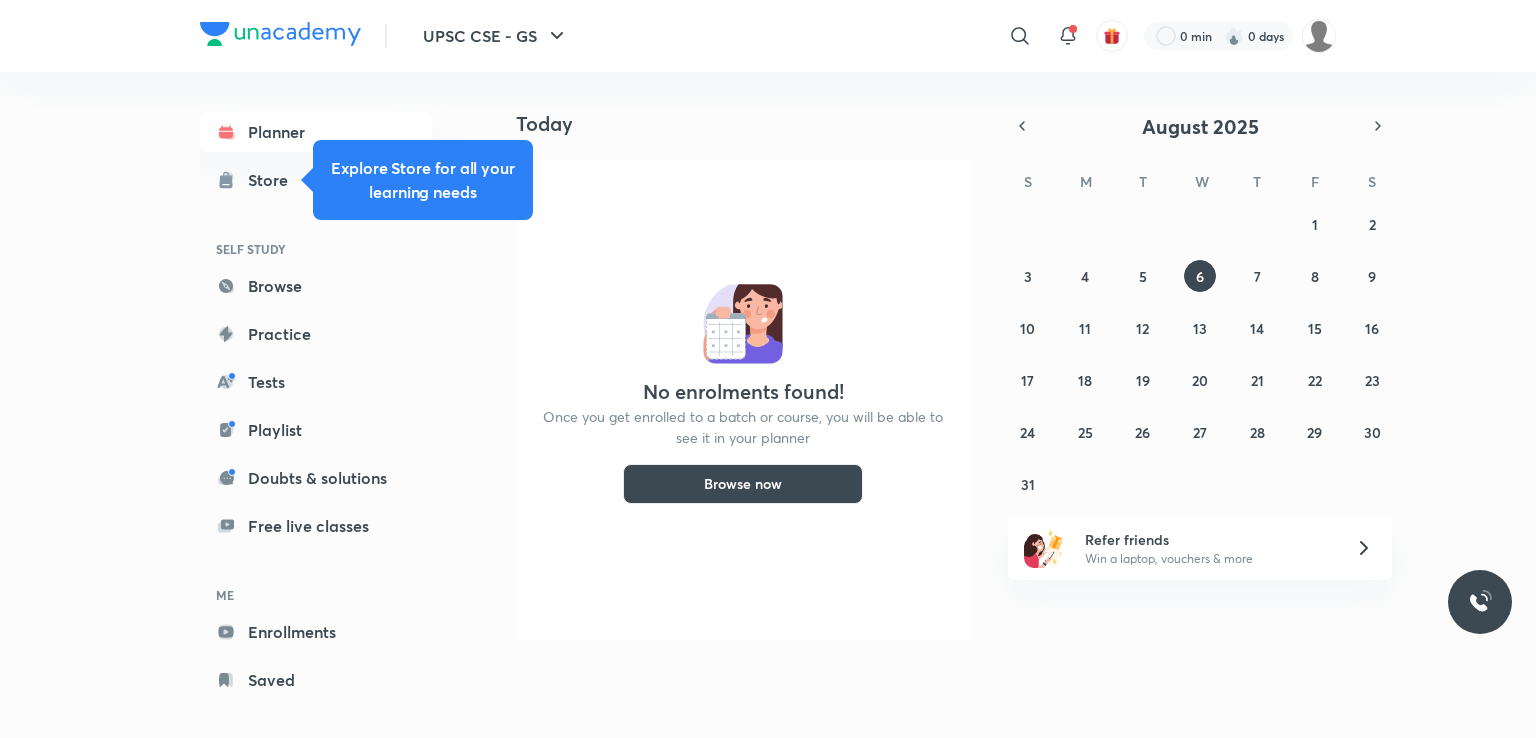 scroll, scrollTop: 0, scrollLeft: 0, axis: both 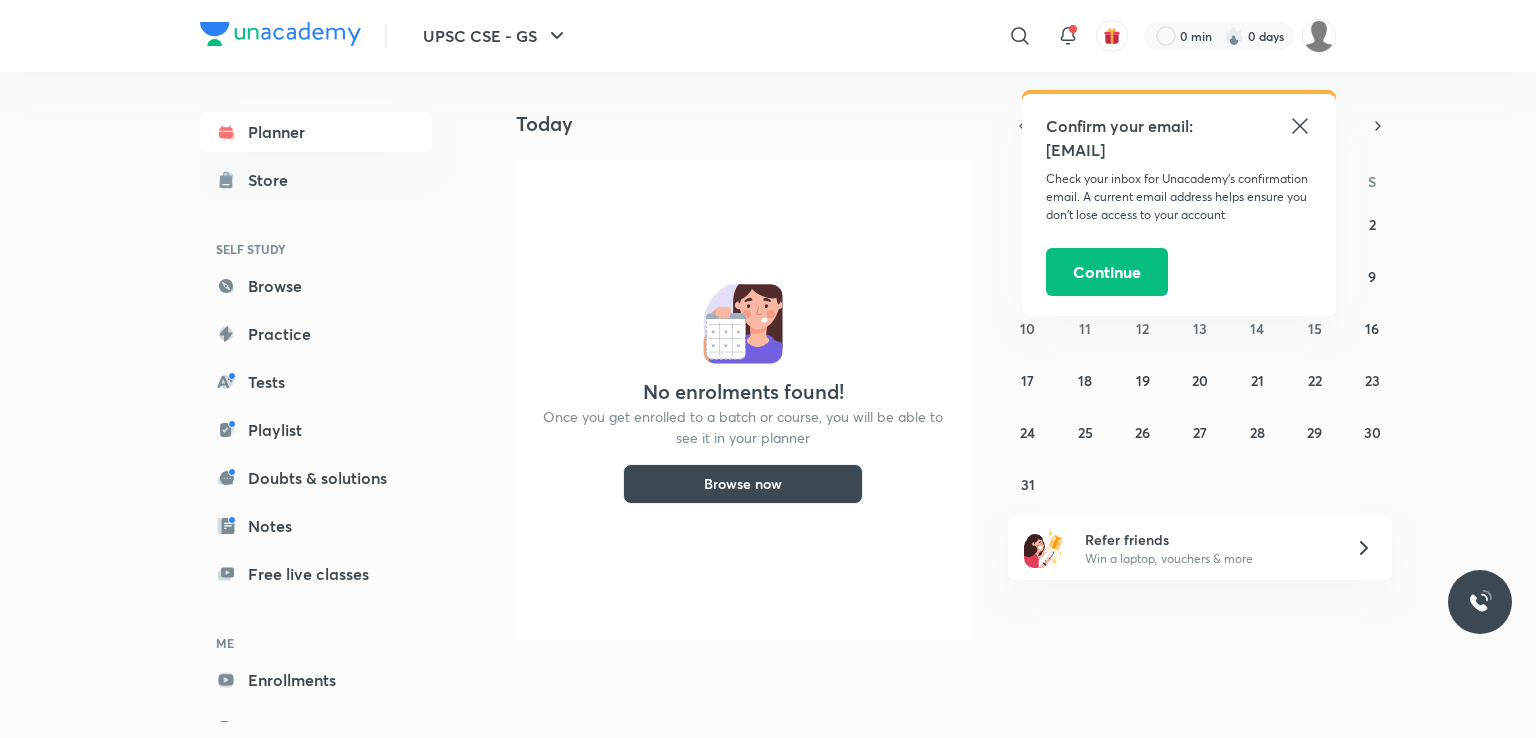 click 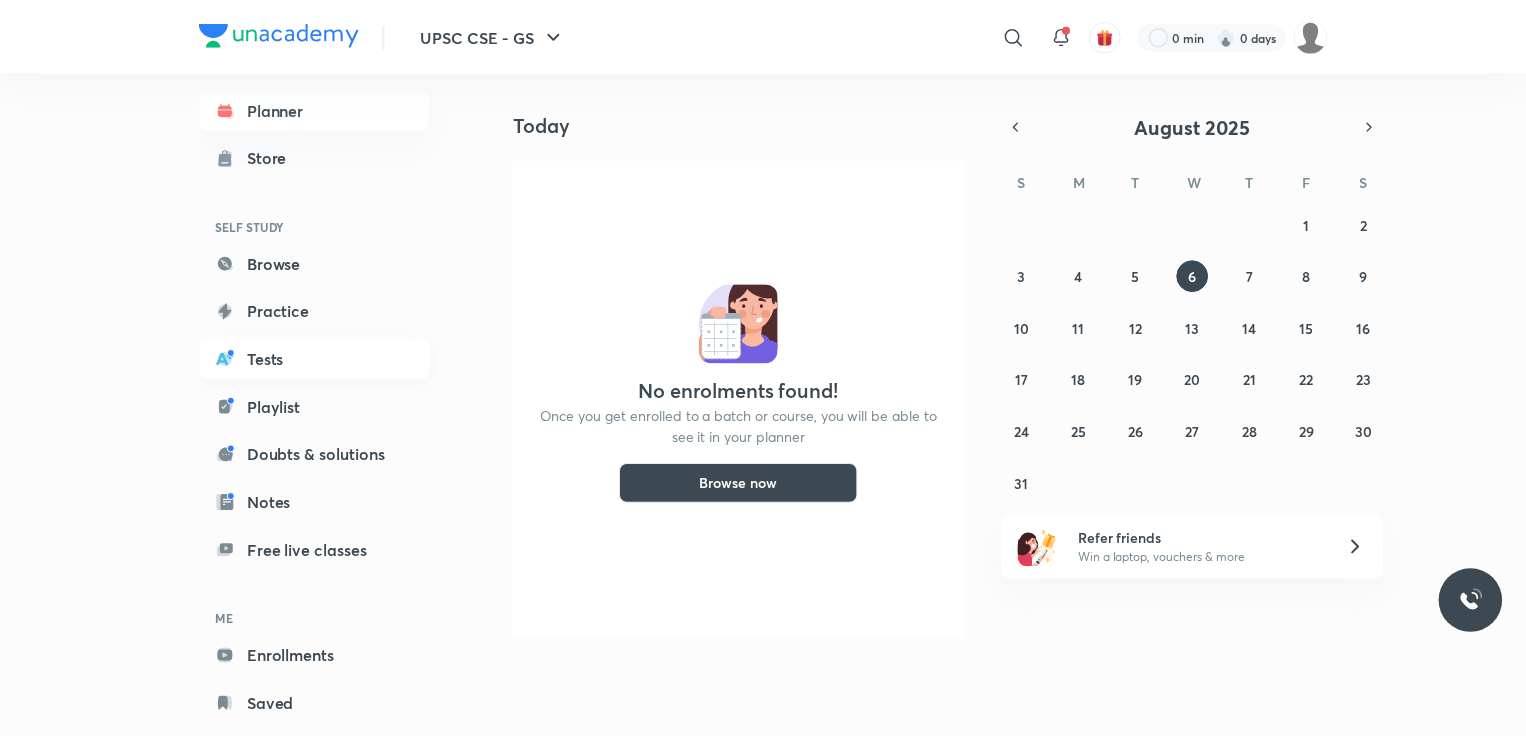 scroll, scrollTop: 0, scrollLeft: 0, axis: both 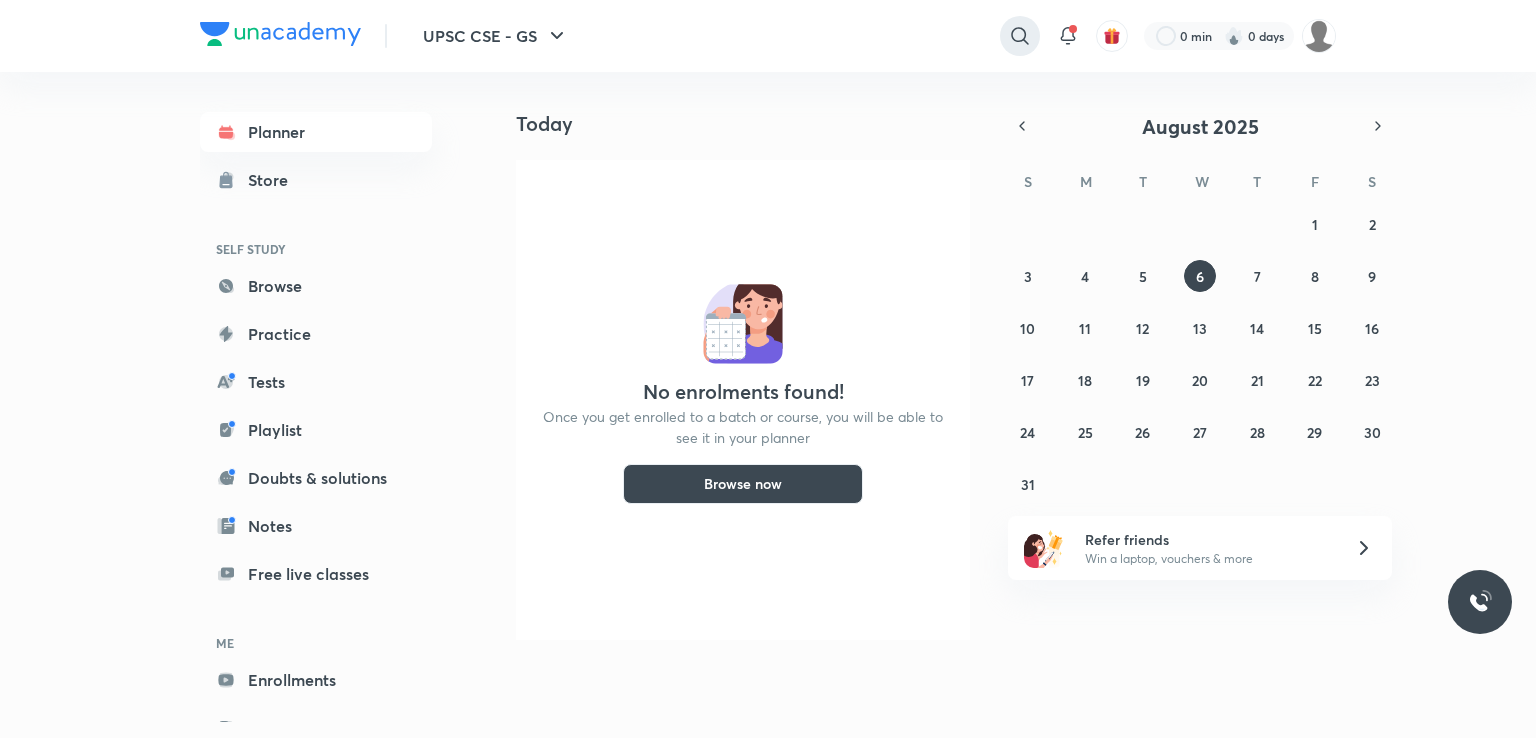 click 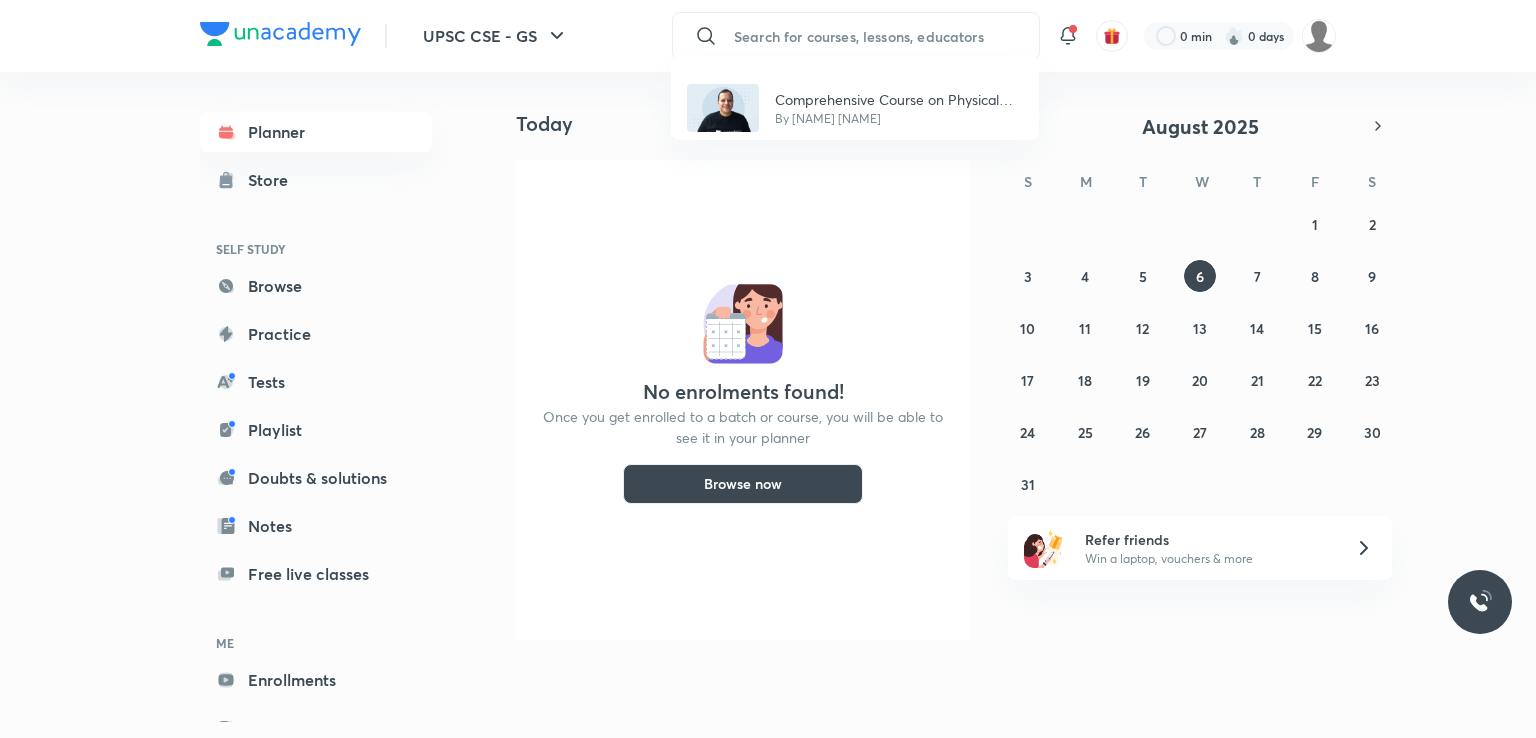 click on "Comprehensive Course on Physical Geography By Rushikesh Dudhat" at bounding box center [768, 369] 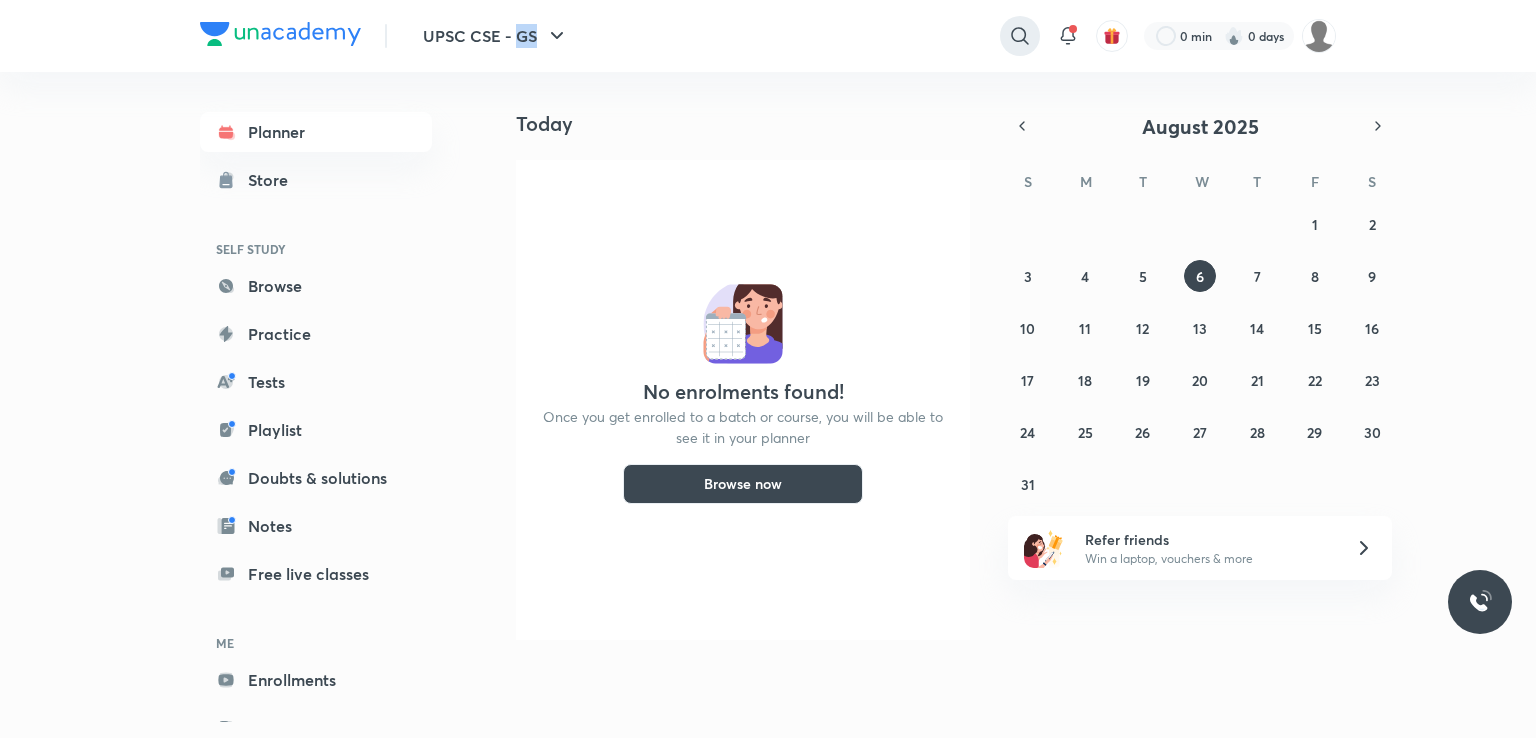 click 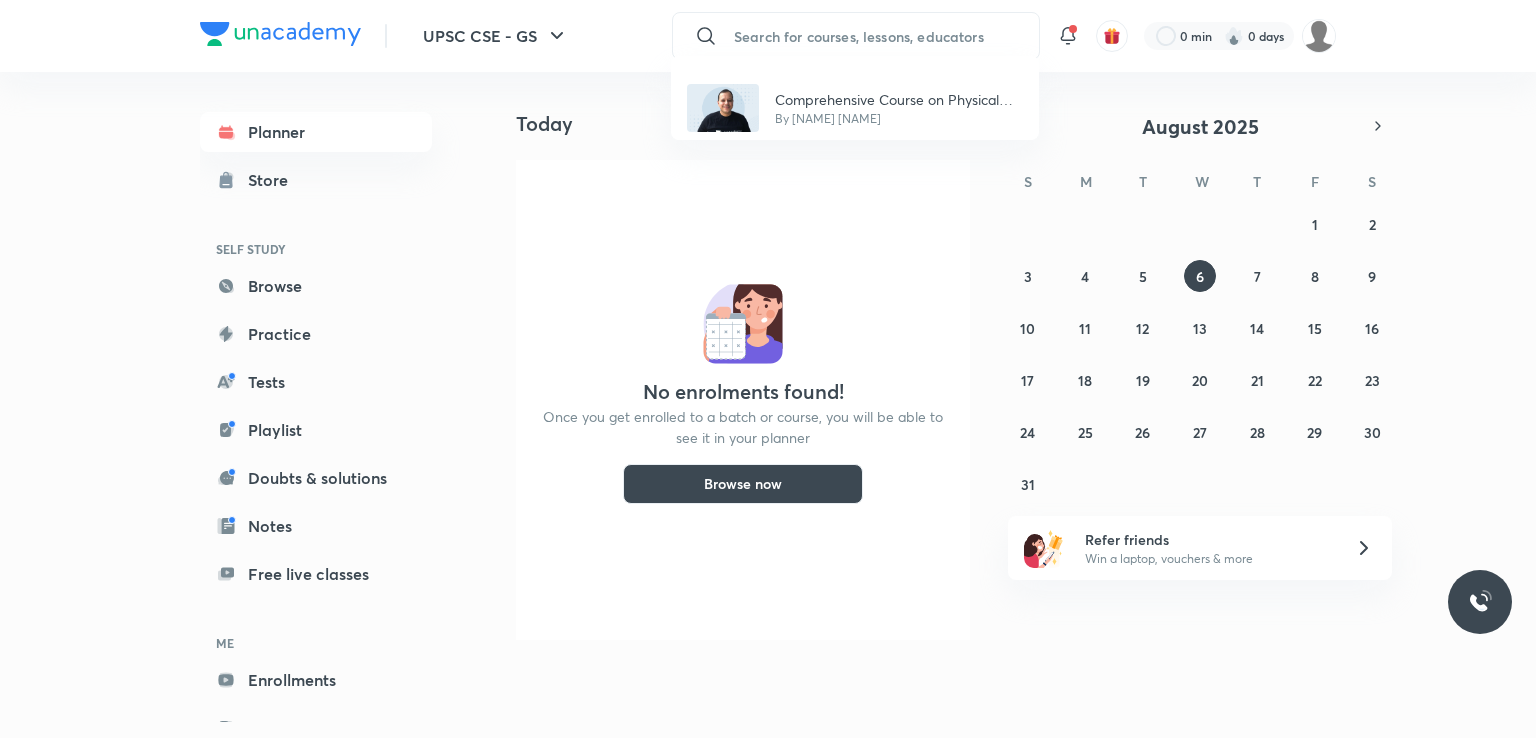 click on "Comprehensive Course on Physical Geography By Rushikesh Dudhat" at bounding box center [768, 369] 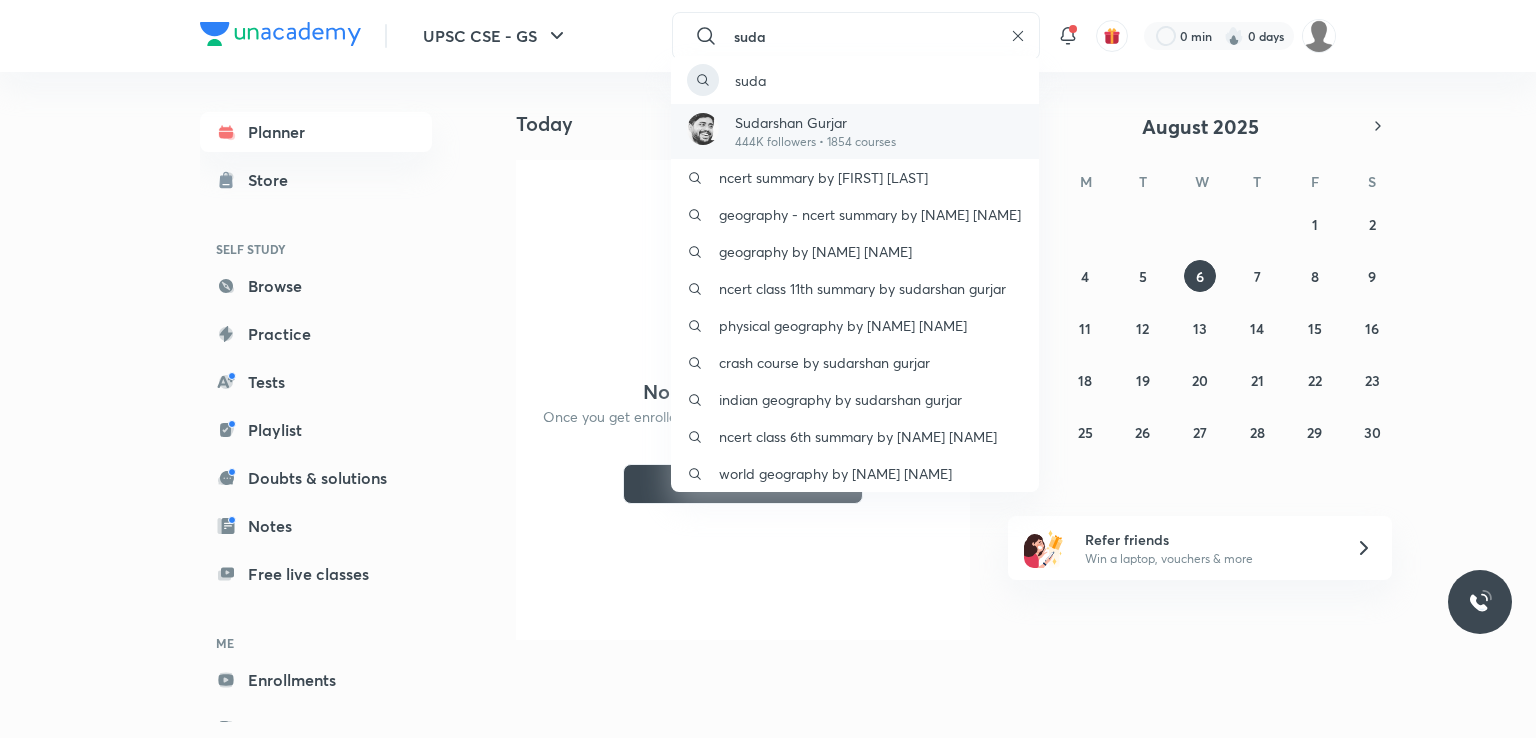 type on "suda" 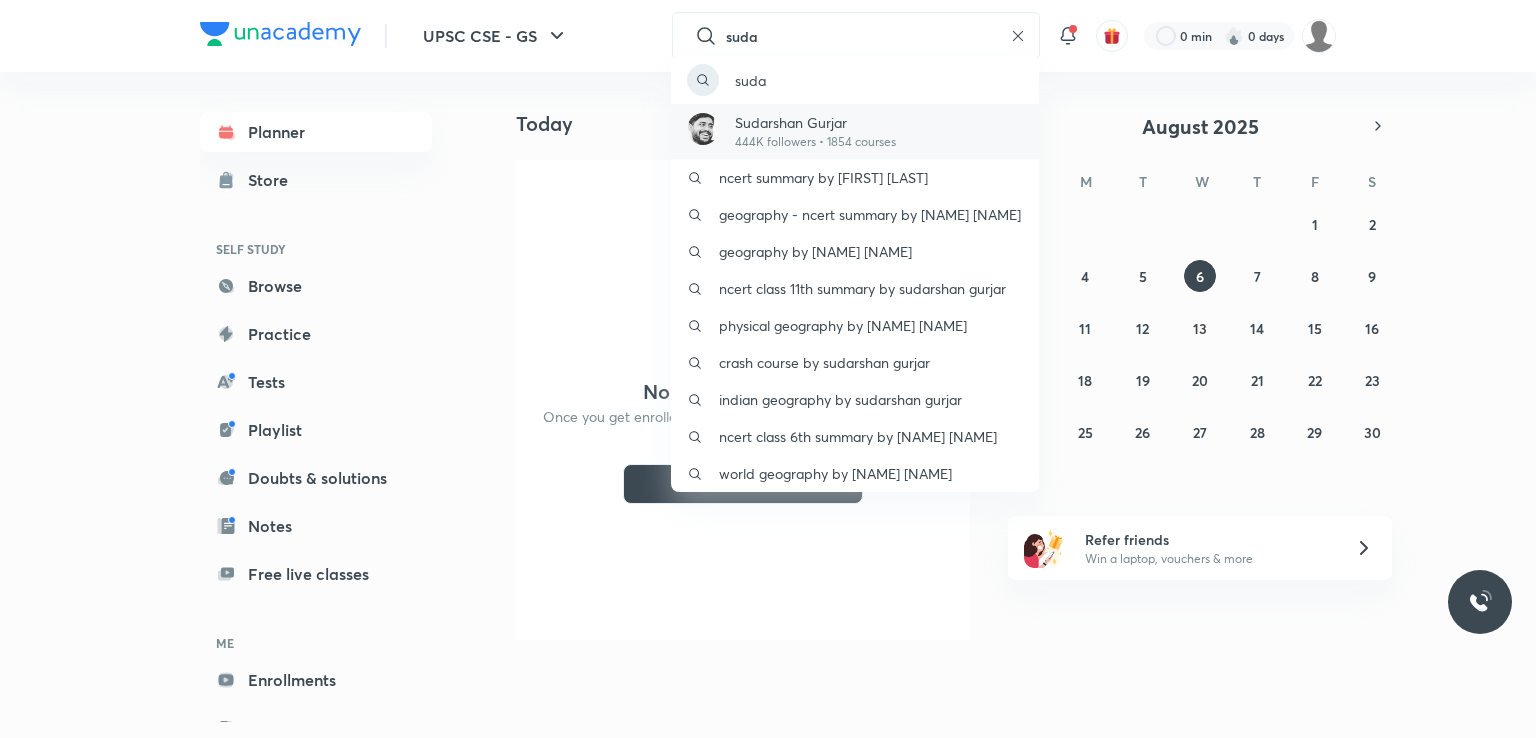 click on "Sudarshan Gurjar" at bounding box center [815, 122] 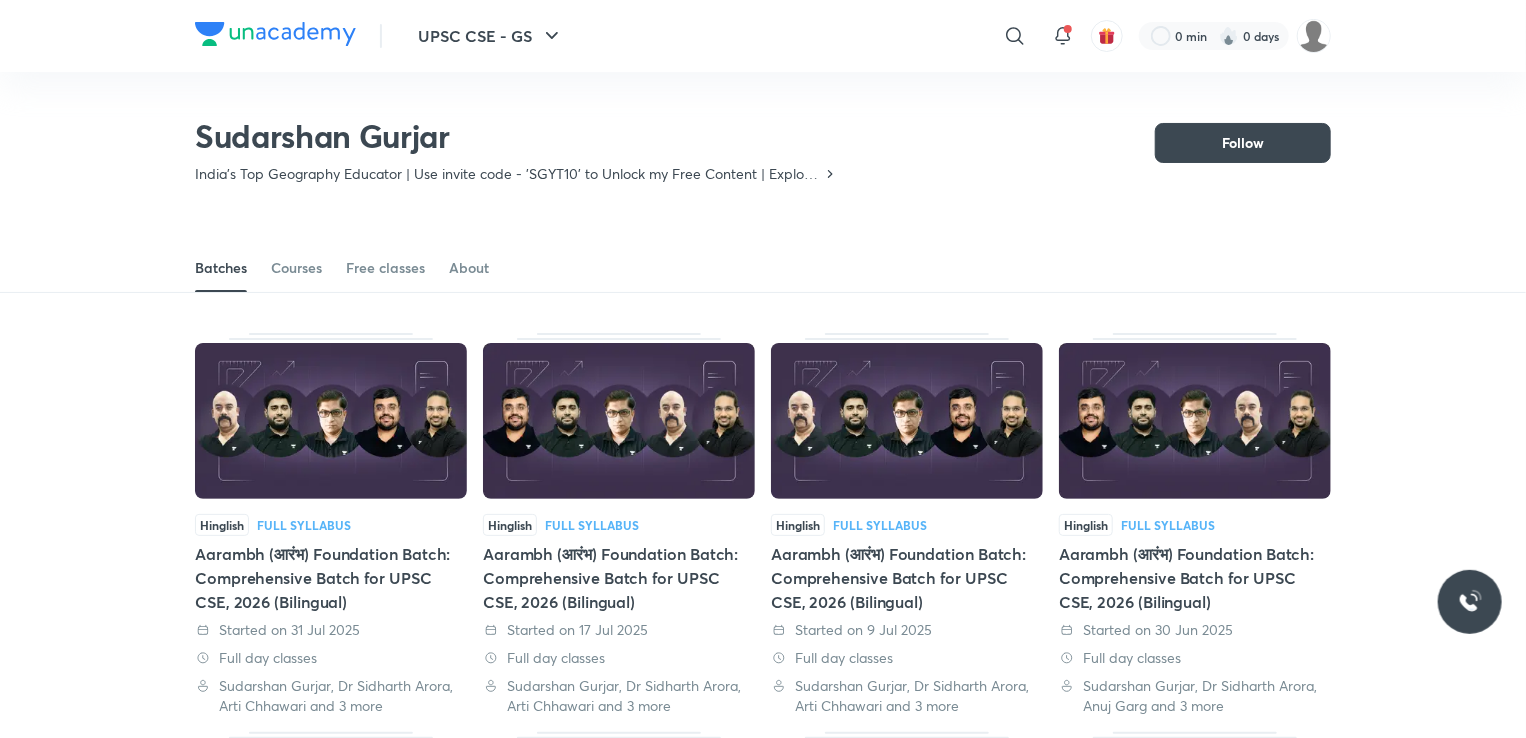 scroll, scrollTop: 0, scrollLeft: 0, axis: both 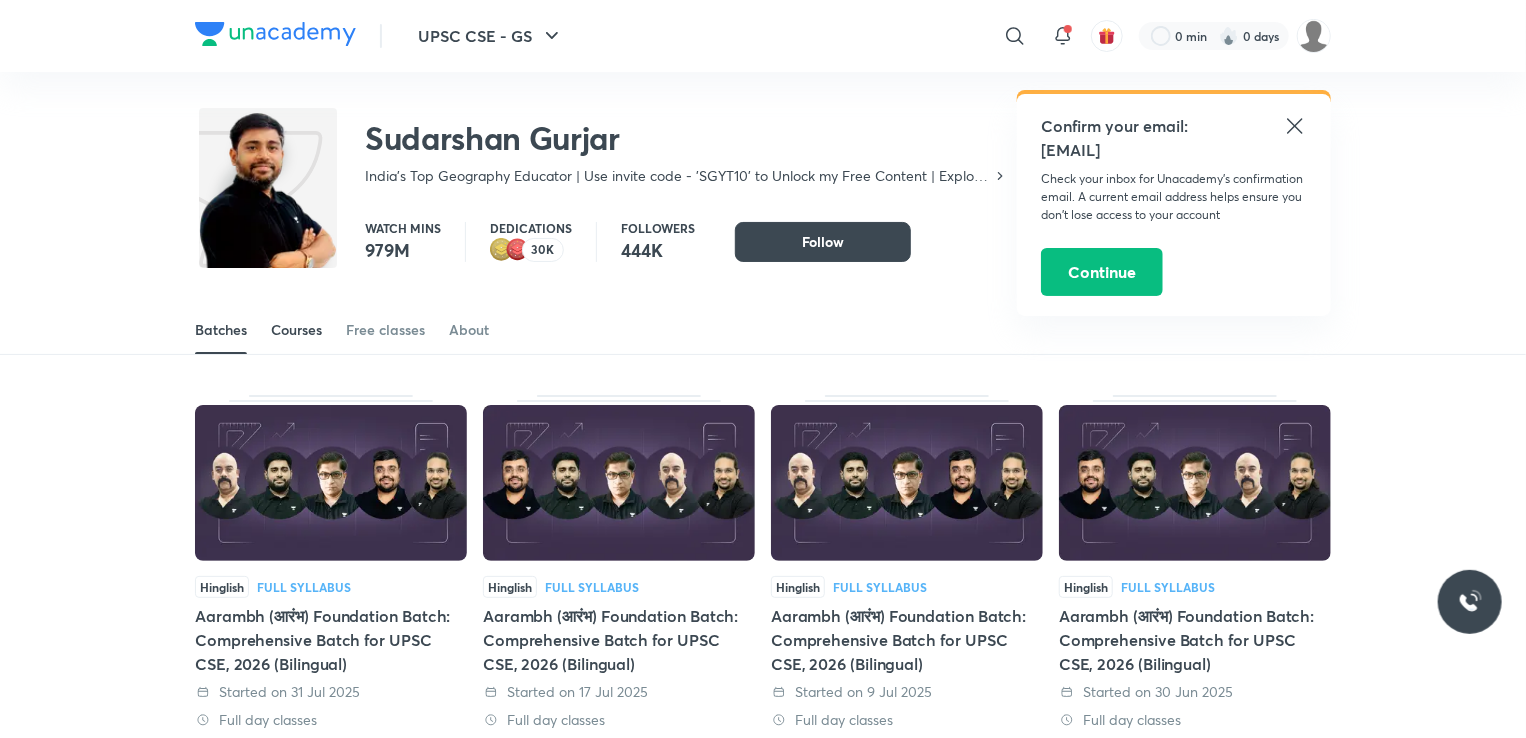click on "Courses" at bounding box center [296, 330] 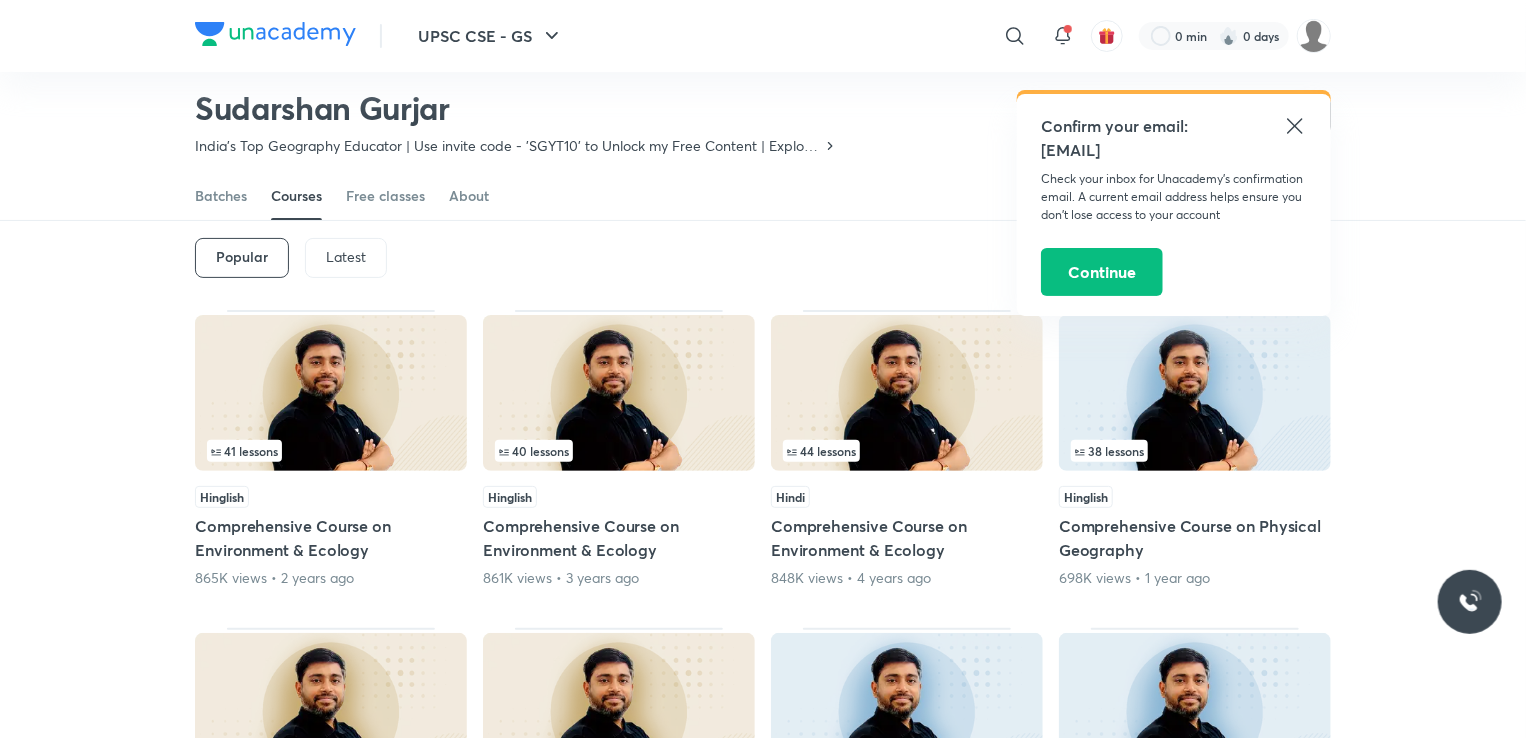 scroll, scrollTop: 0, scrollLeft: 0, axis: both 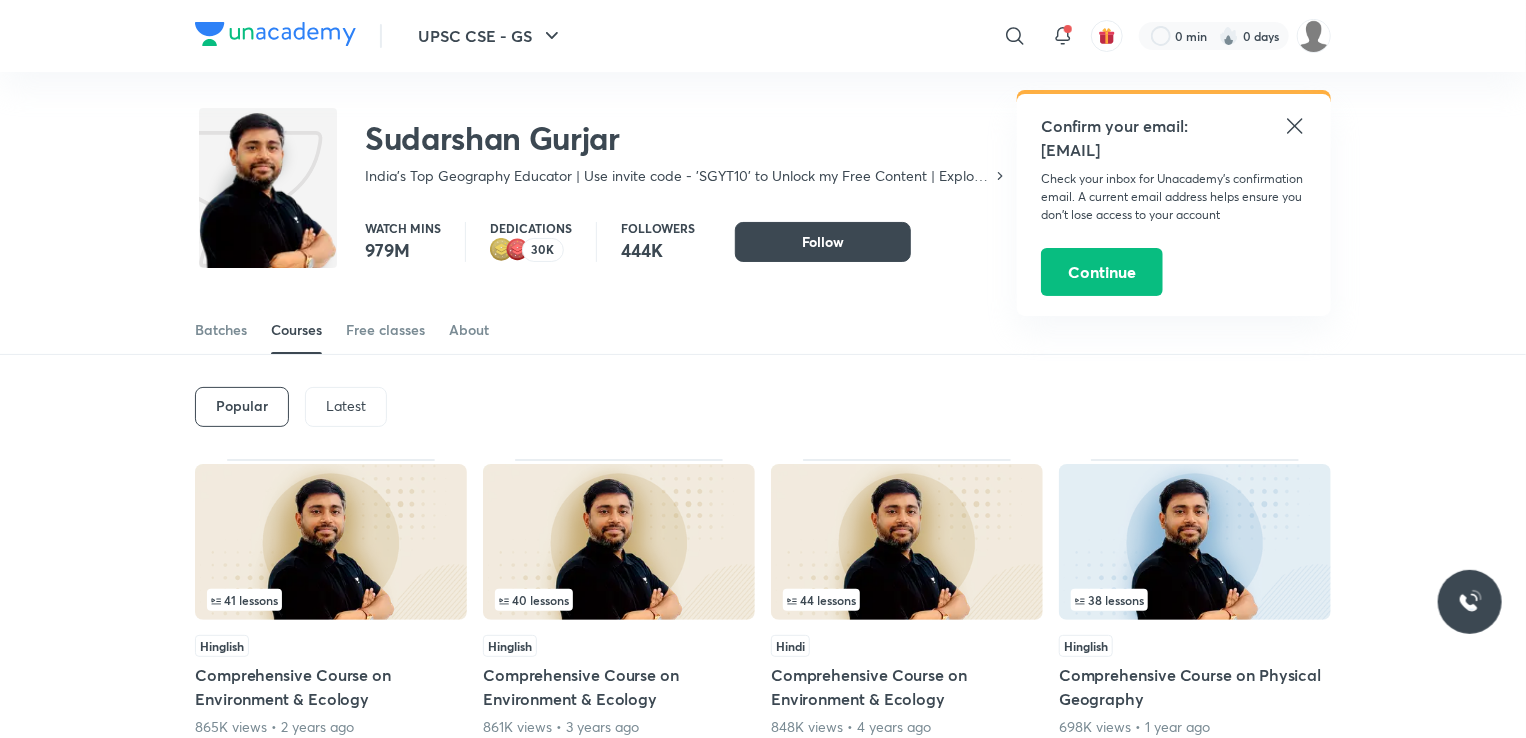 click on "Latest" at bounding box center (346, 406) 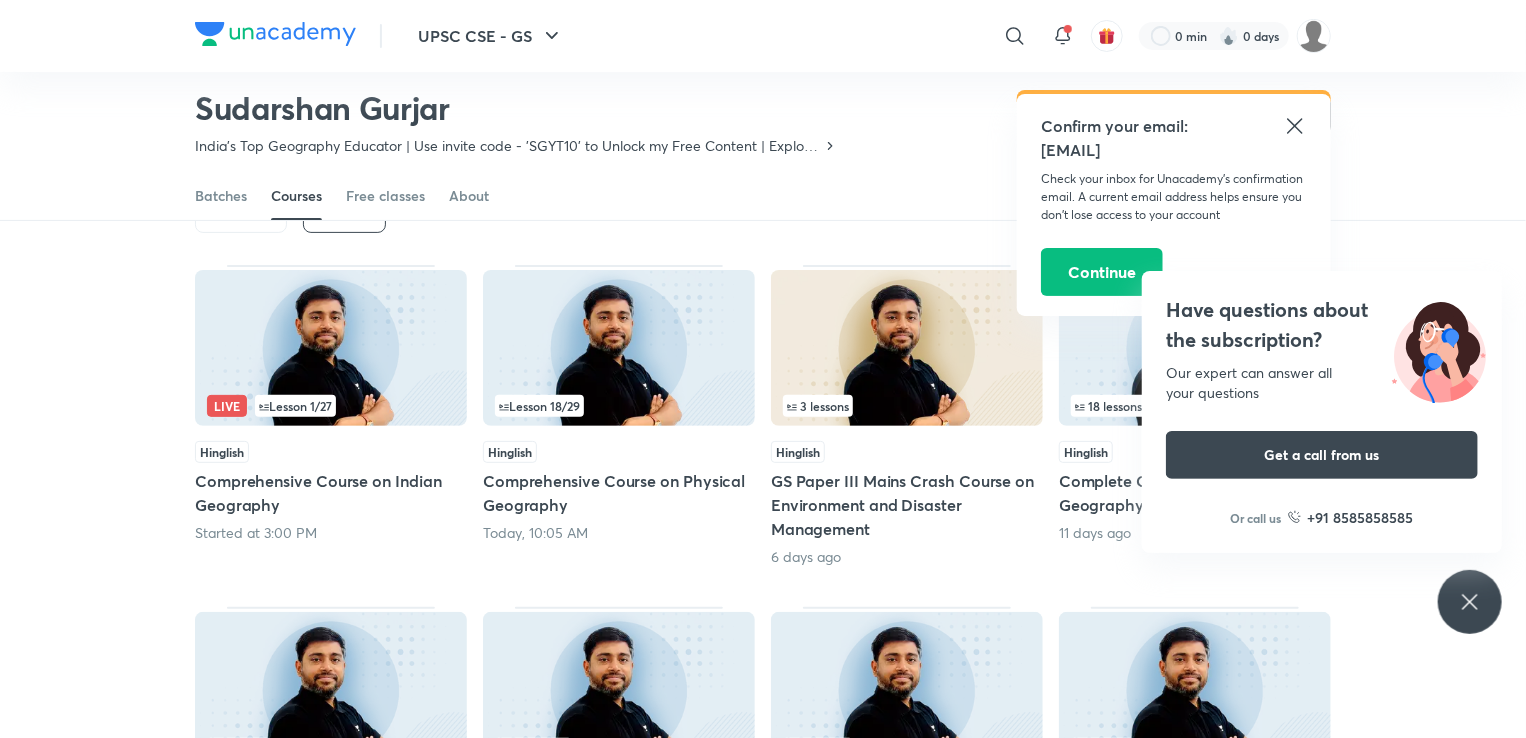 scroll, scrollTop: 86, scrollLeft: 0, axis: vertical 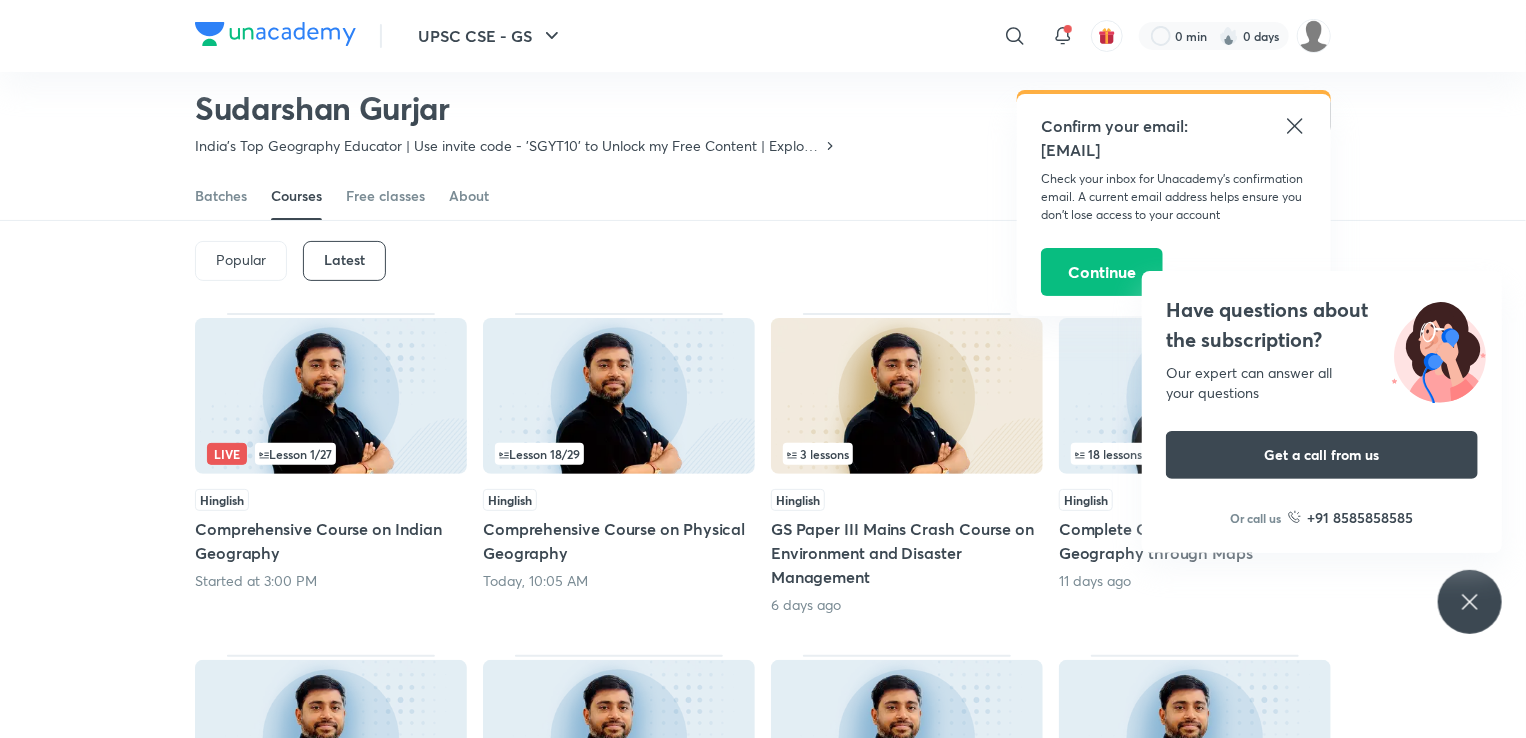 click 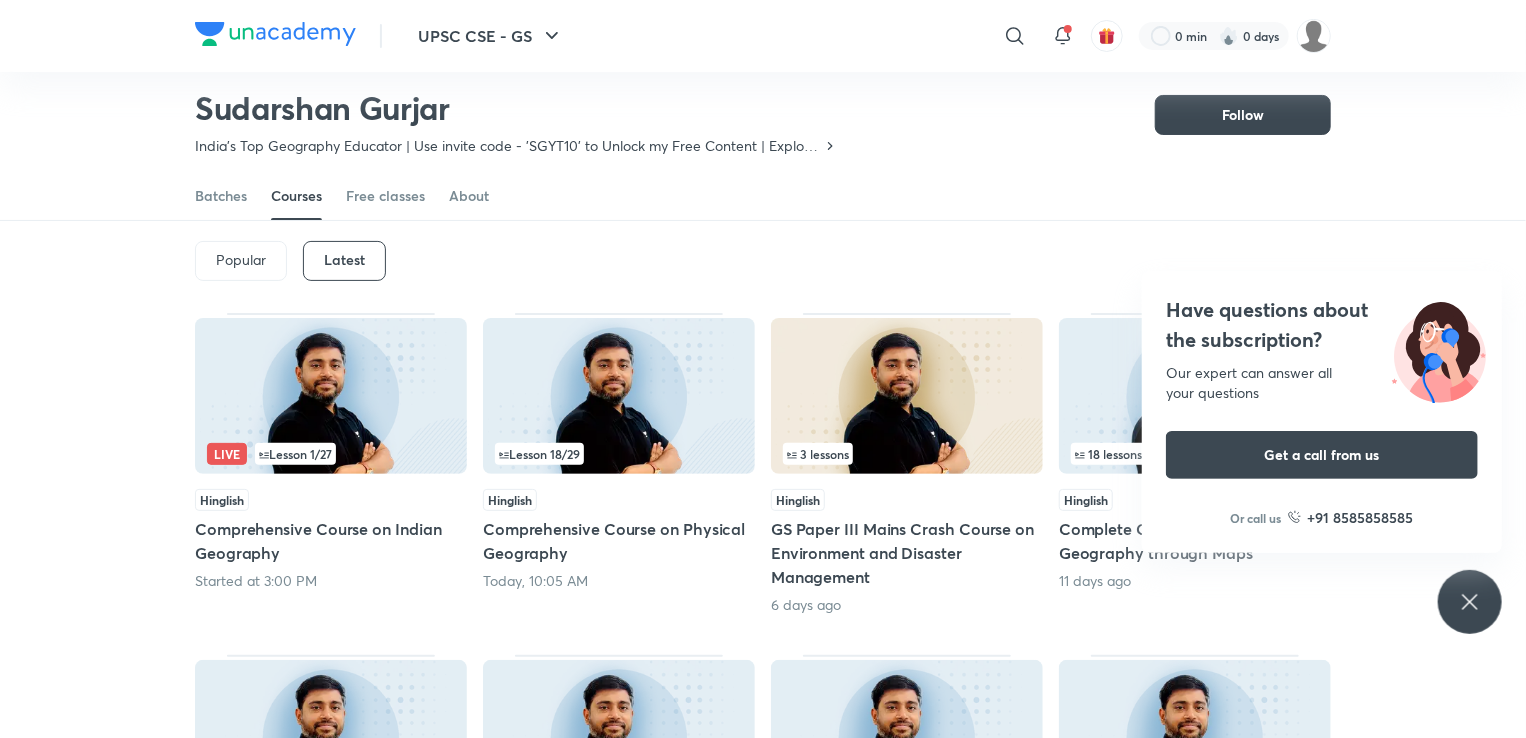 click 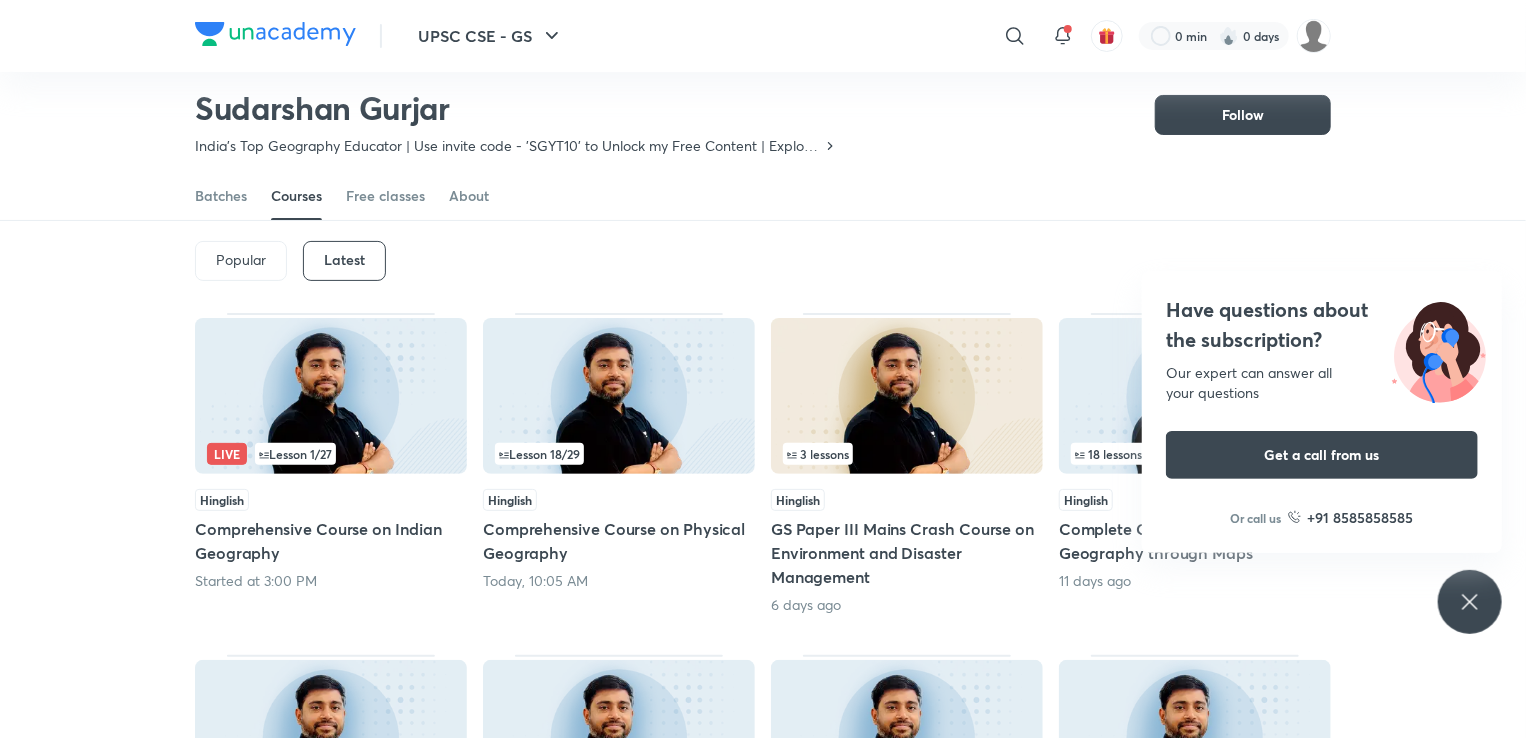 click on "Have questions about the subscription? Our expert can answer all your questions Get a call from us Or call us +91 8585858585" at bounding box center (1470, 602) 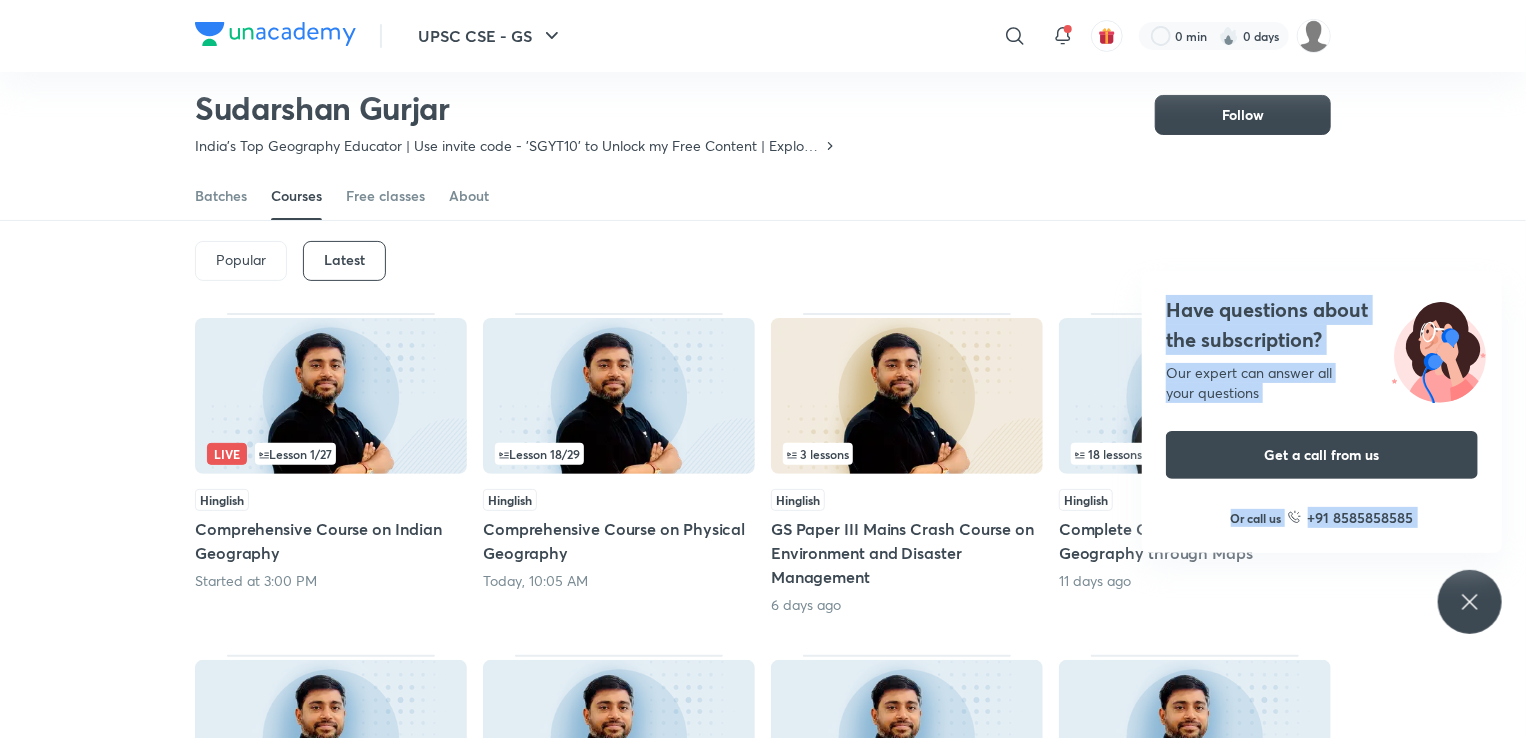click on "Have questions about the subscription? Our expert can answer all your questions Get a call from us Or call us +91 8585858585" at bounding box center [1470, 602] 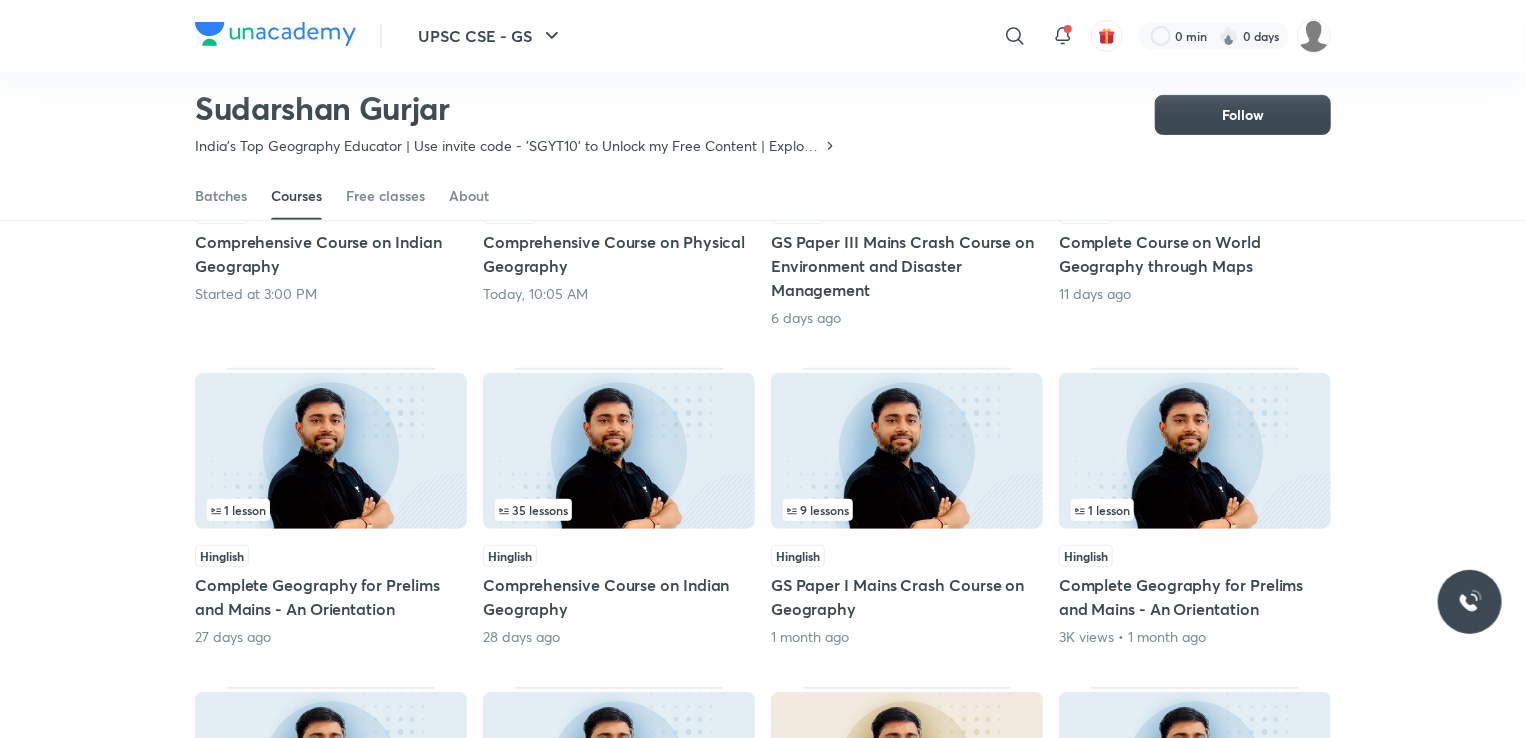 scroll, scrollTop: 386, scrollLeft: 0, axis: vertical 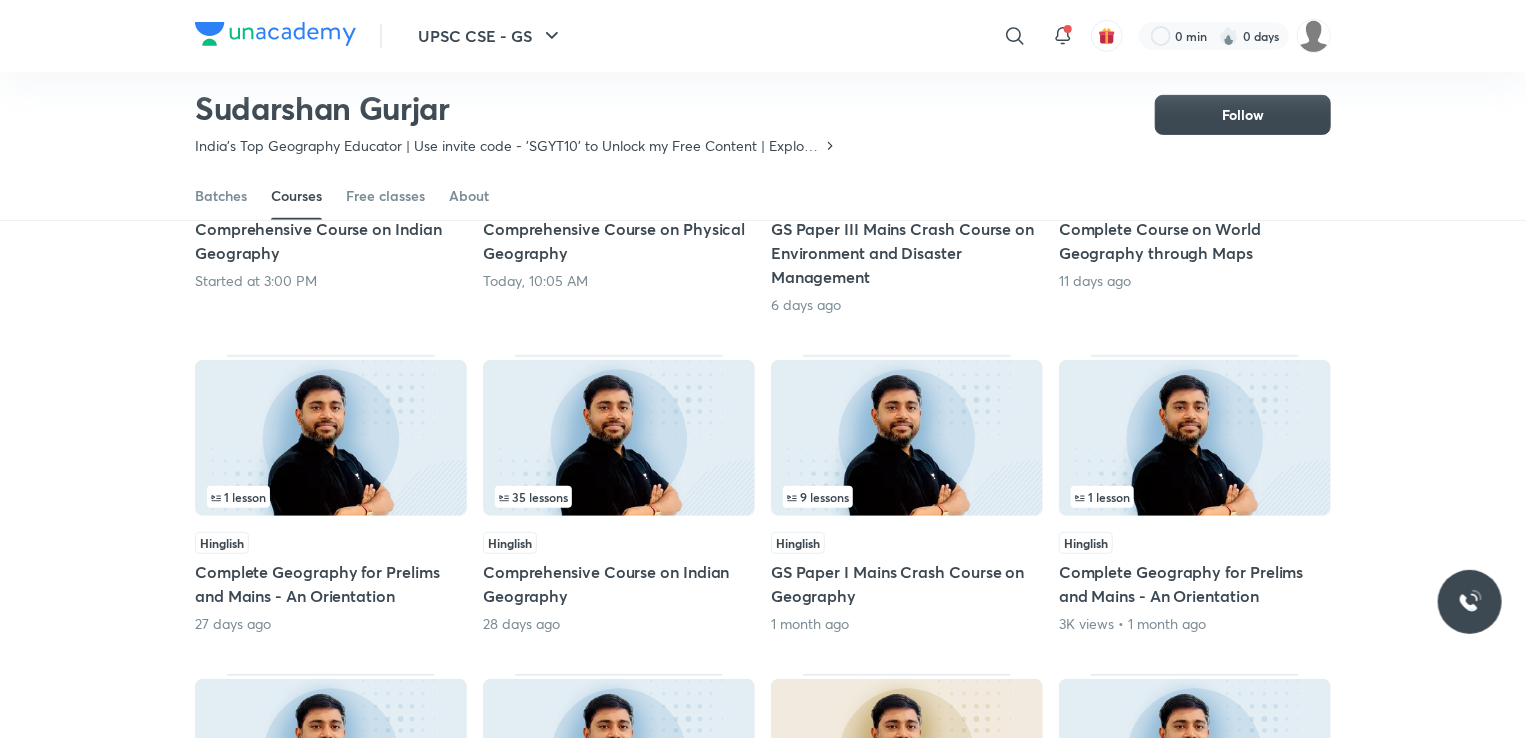 click at bounding box center [619, 438] 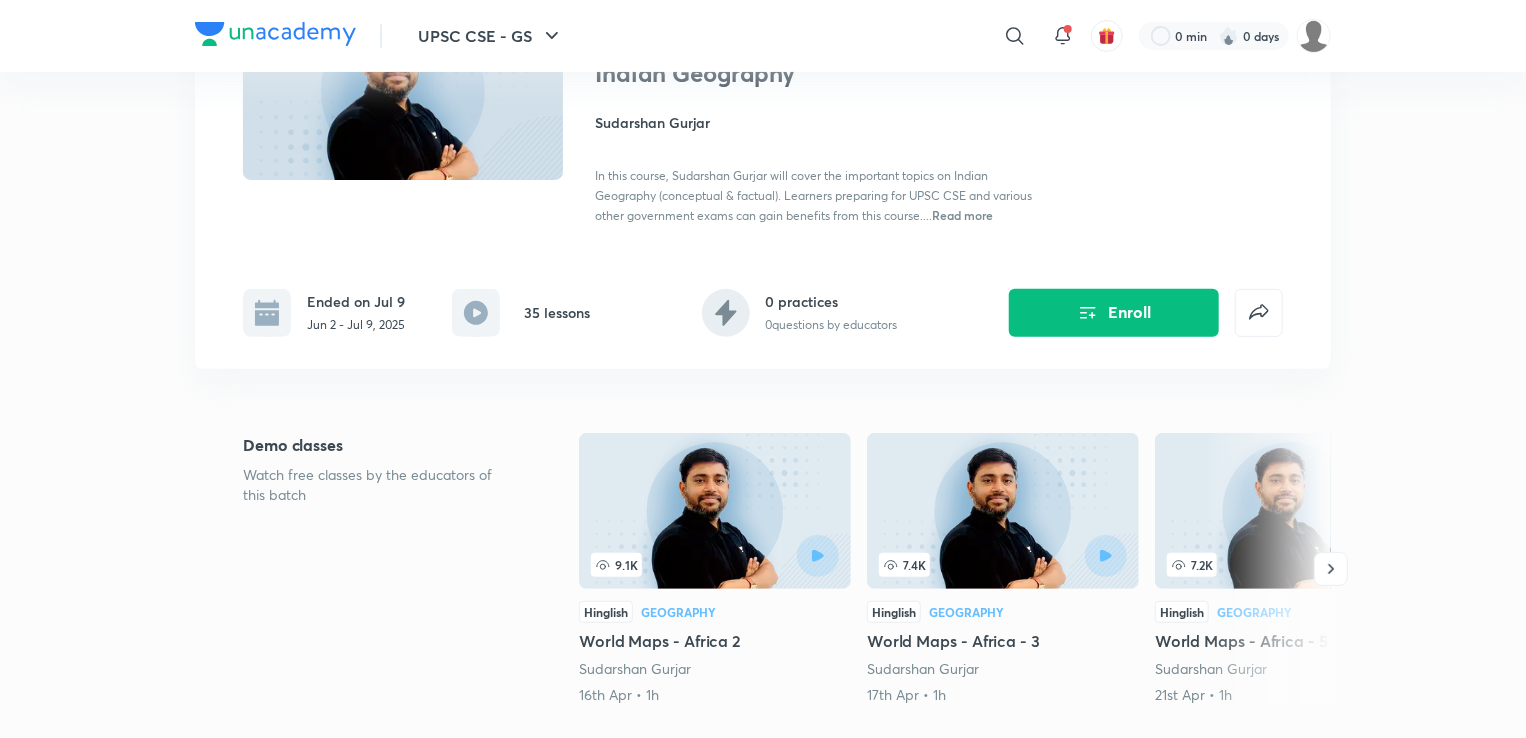 scroll, scrollTop: 200, scrollLeft: 0, axis: vertical 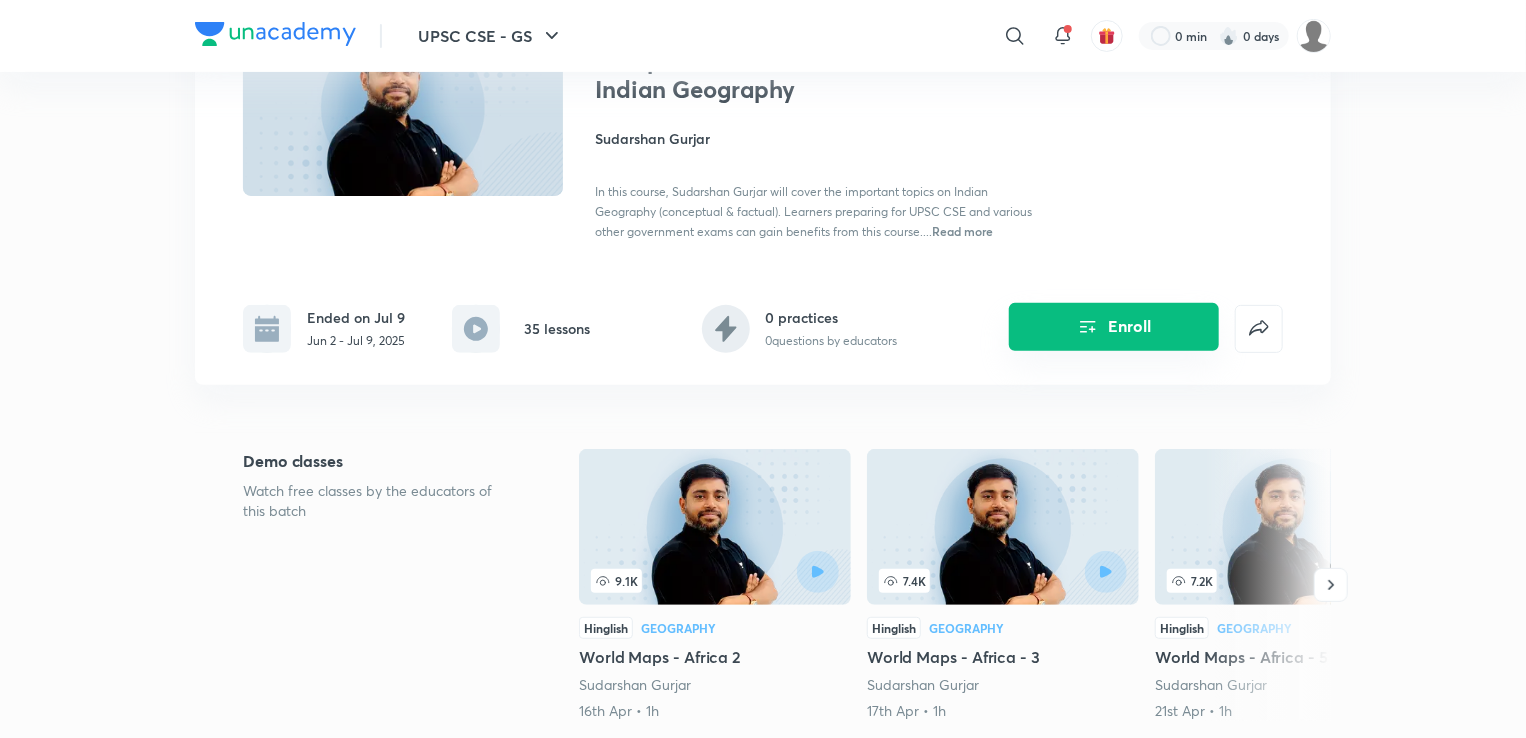 click on "Enroll" at bounding box center [1114, 327] 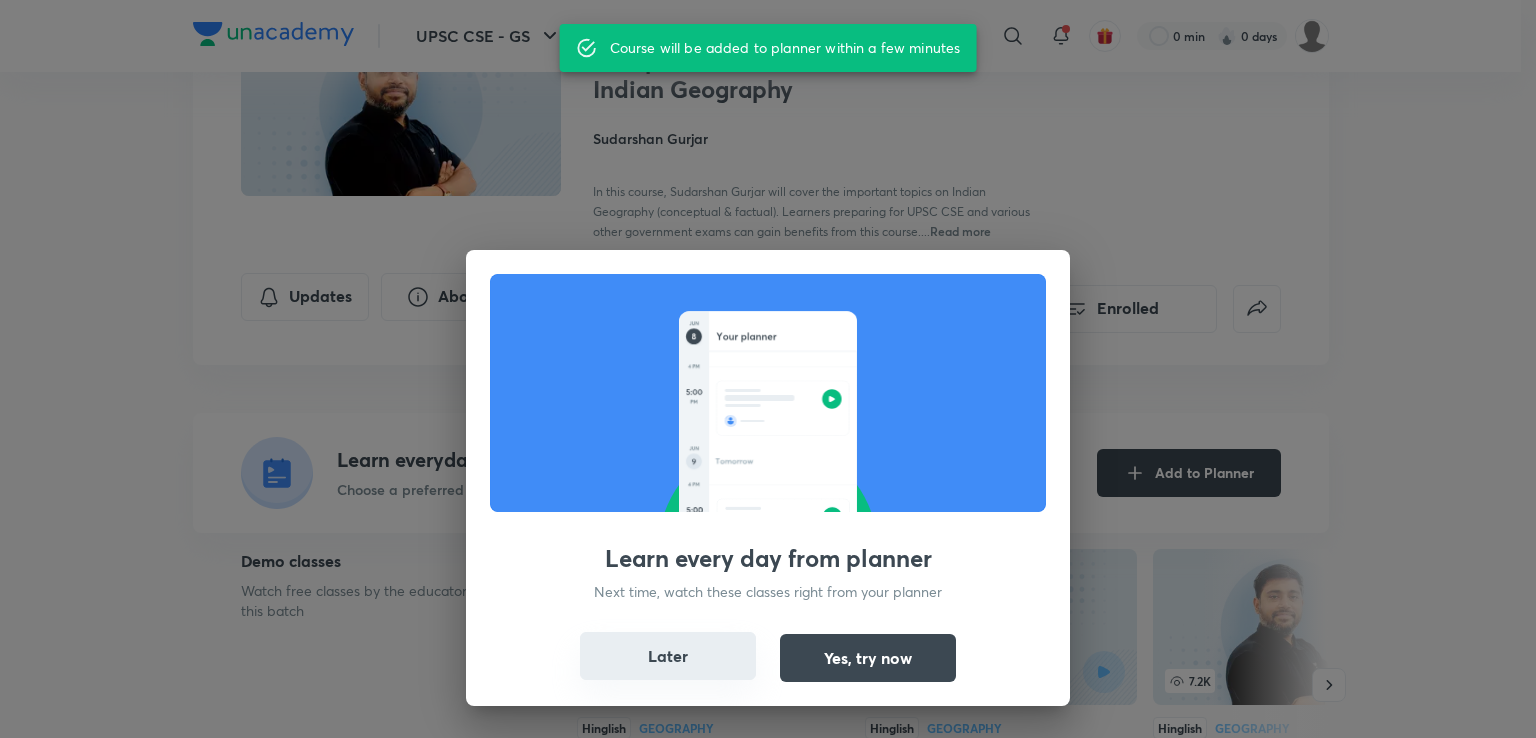 click on "Later" at bounding box center (668, 656) 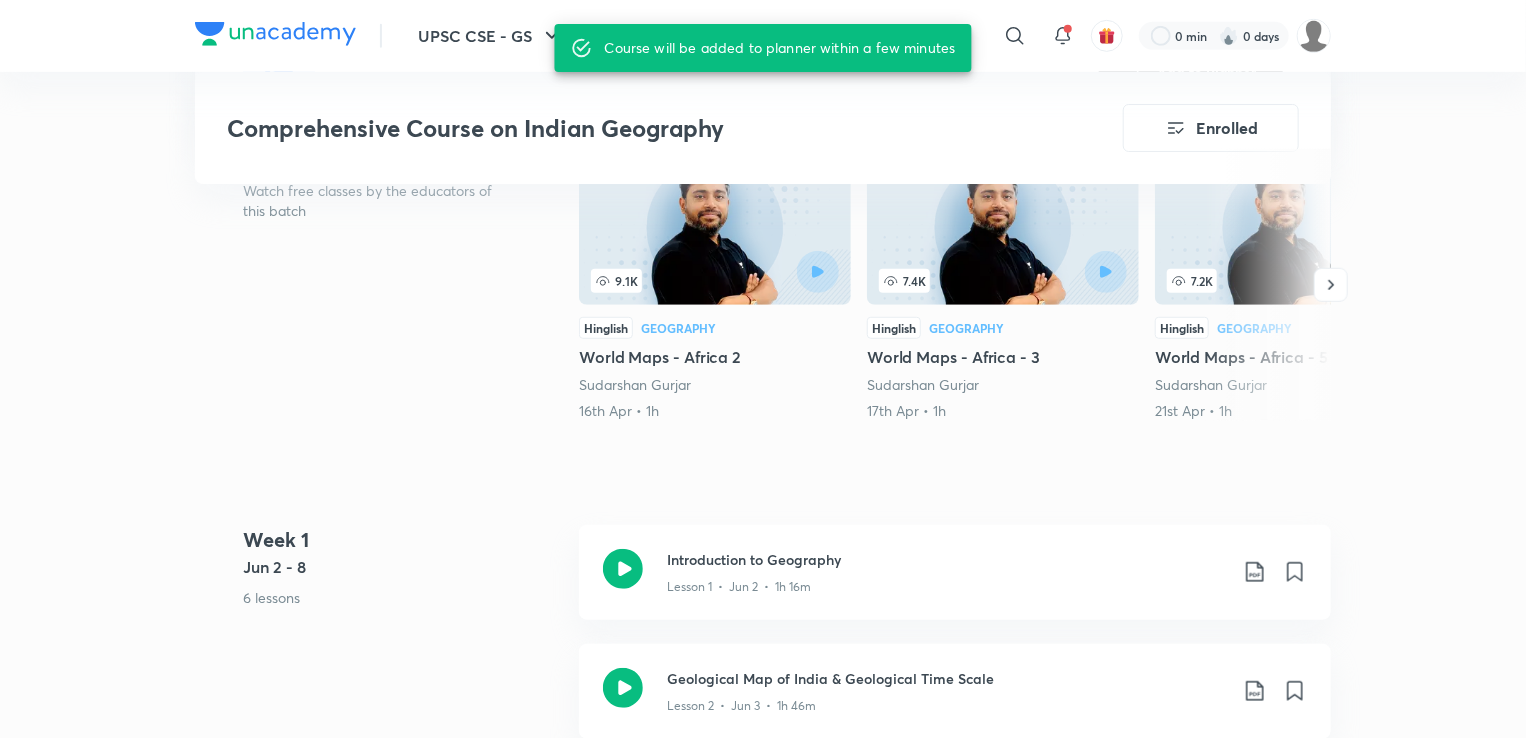 scroll, scrollTop: 700, scrollLeft: 0, axis: vertical 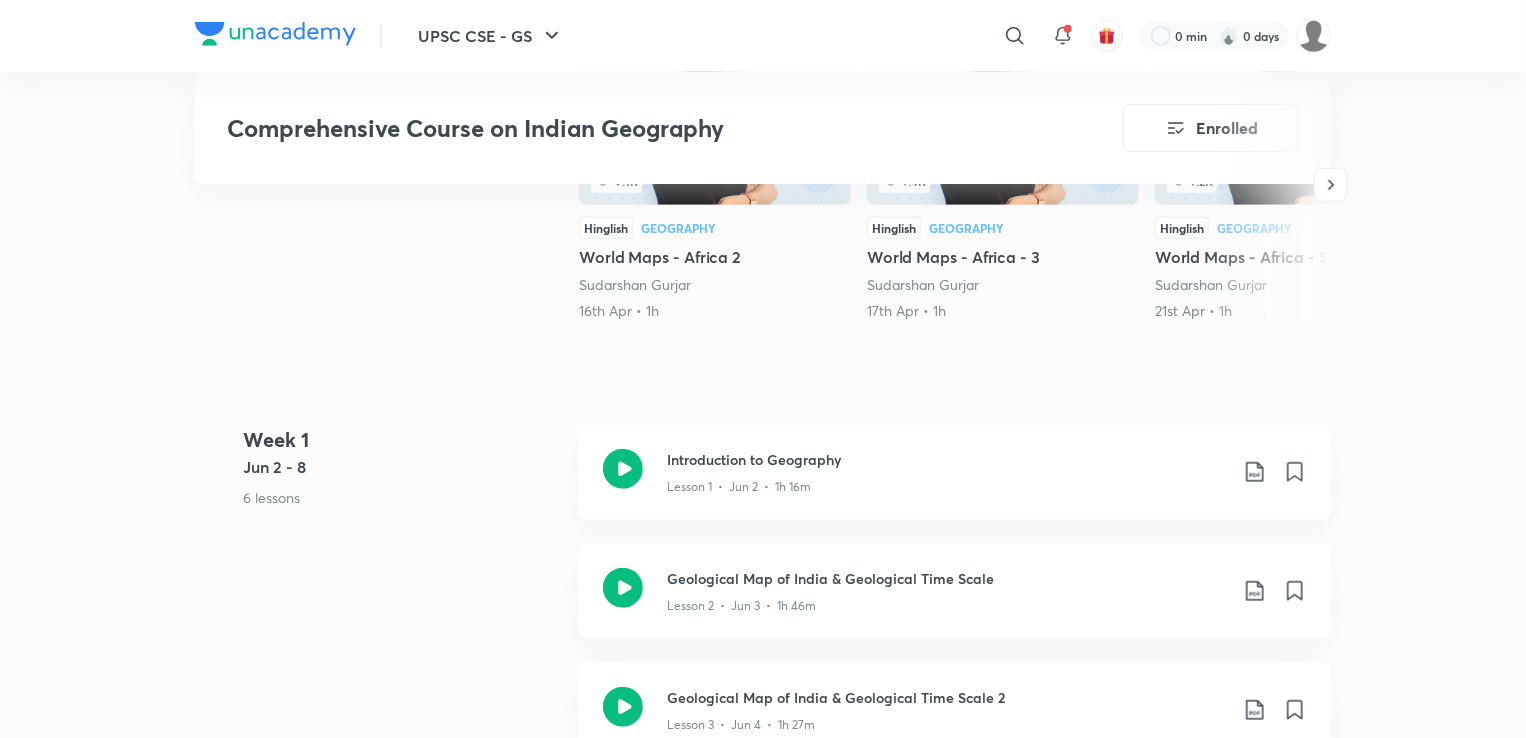 drag, startPoint x: 400, startPoint y: 415, endPoint x: 358, endPoint y: 317, distance: 106.62083 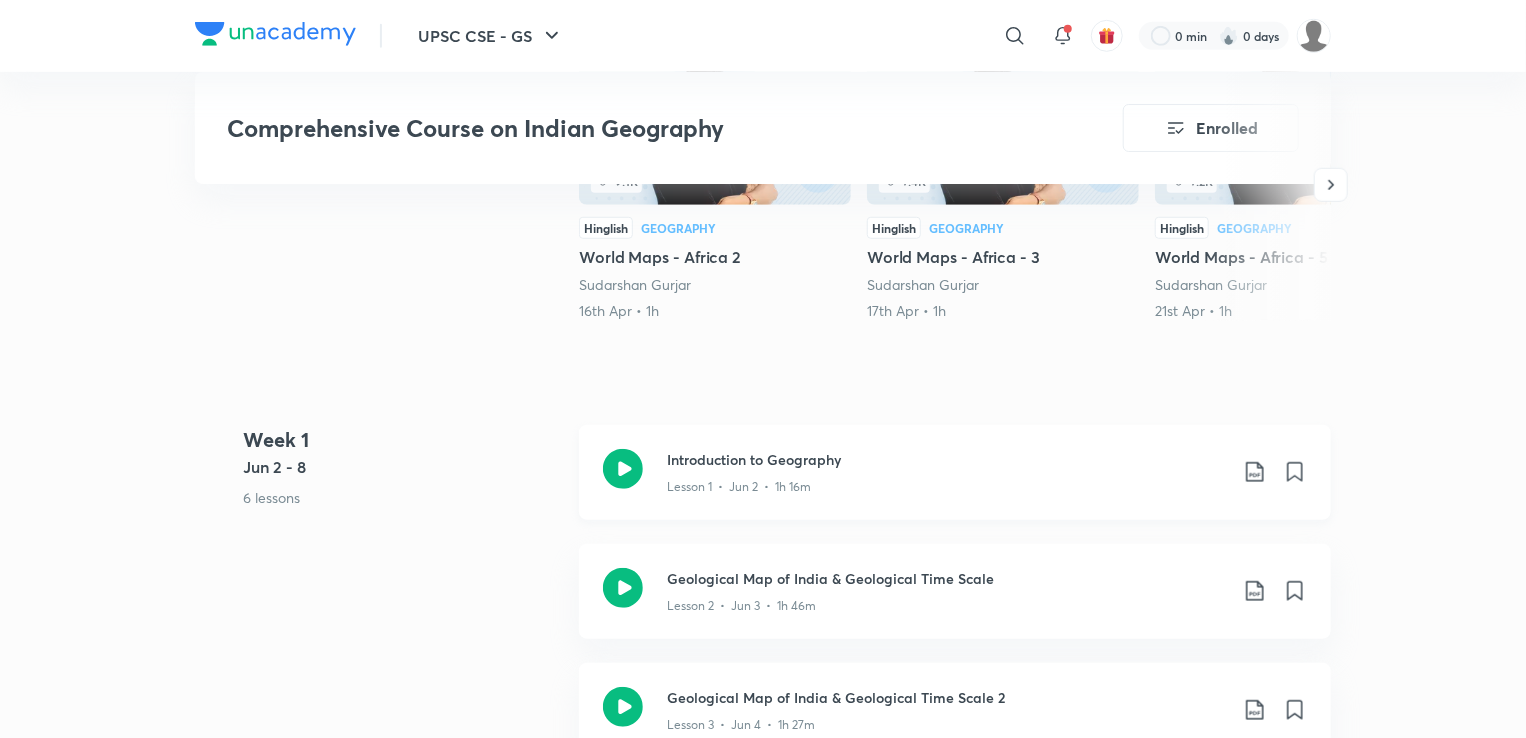 drag, startPoint x: 1450, startPoint y: 0, endPoint x: 772, endPoint y: 455, distance: 816.5225 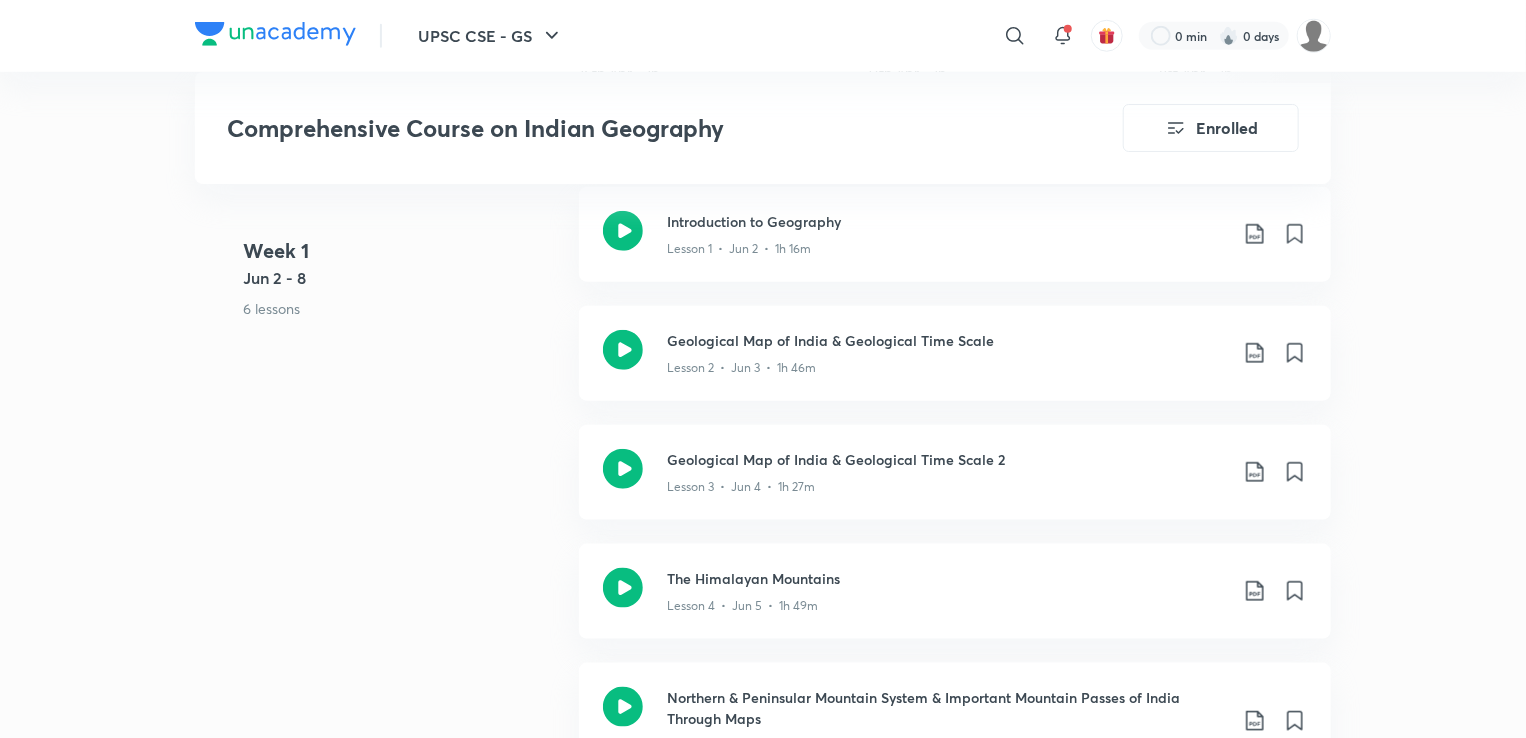 scroll, scrollTop: 1000, scrollLeft: 0, axis: vertical 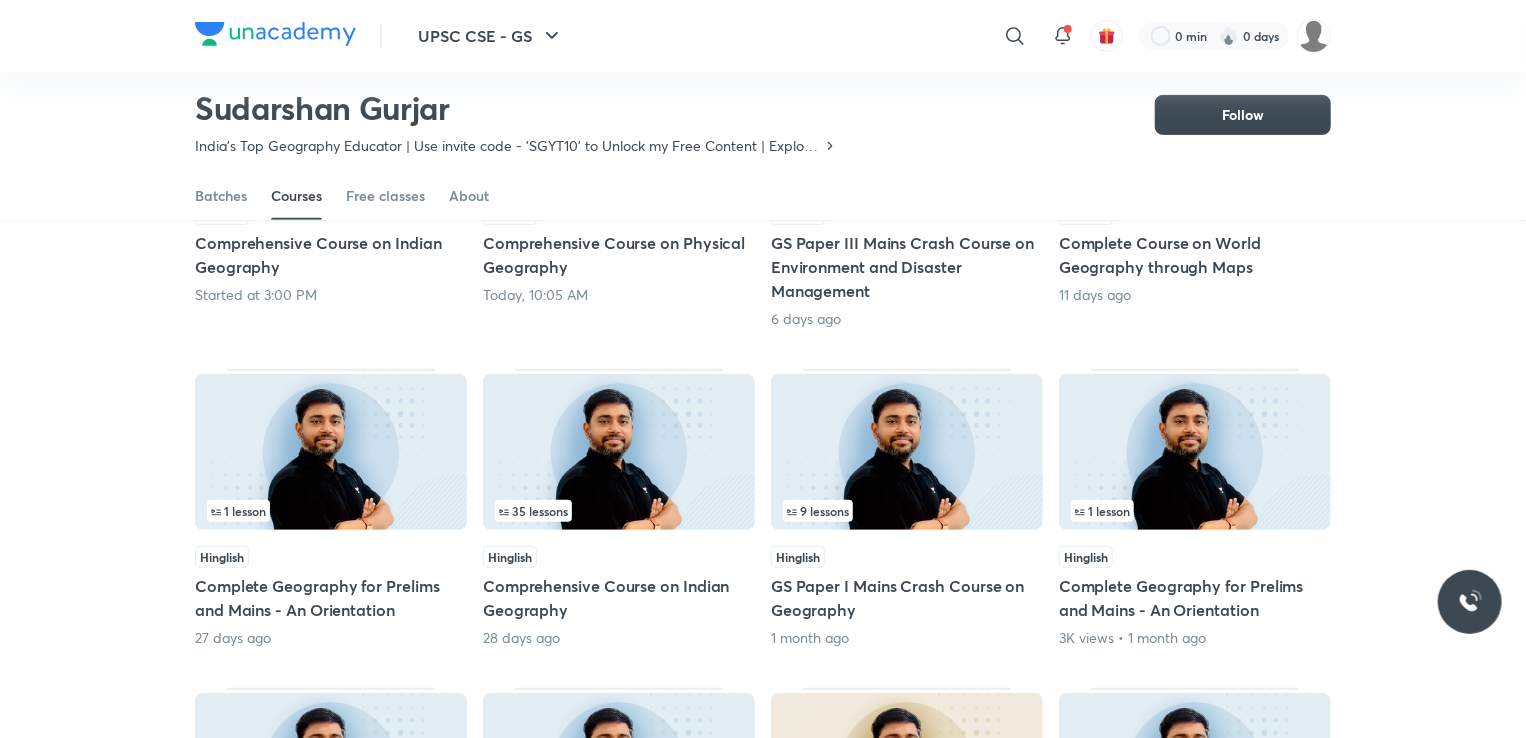 click at bounding box center (619, 452) 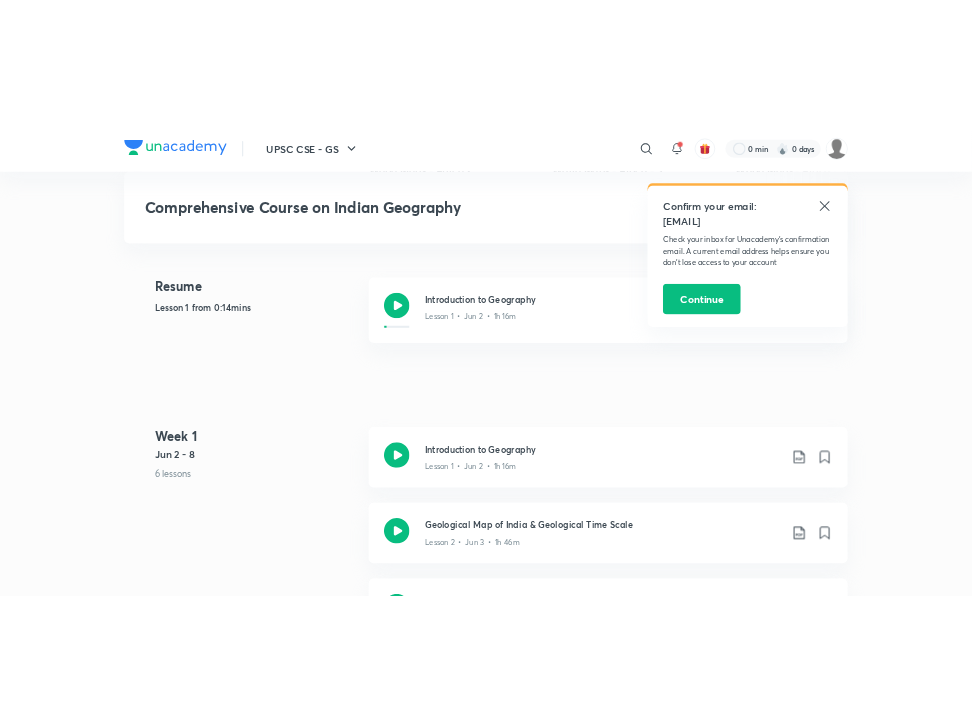 scroll, scrollTop: 900, scrollLeft: 0, axis: vertical 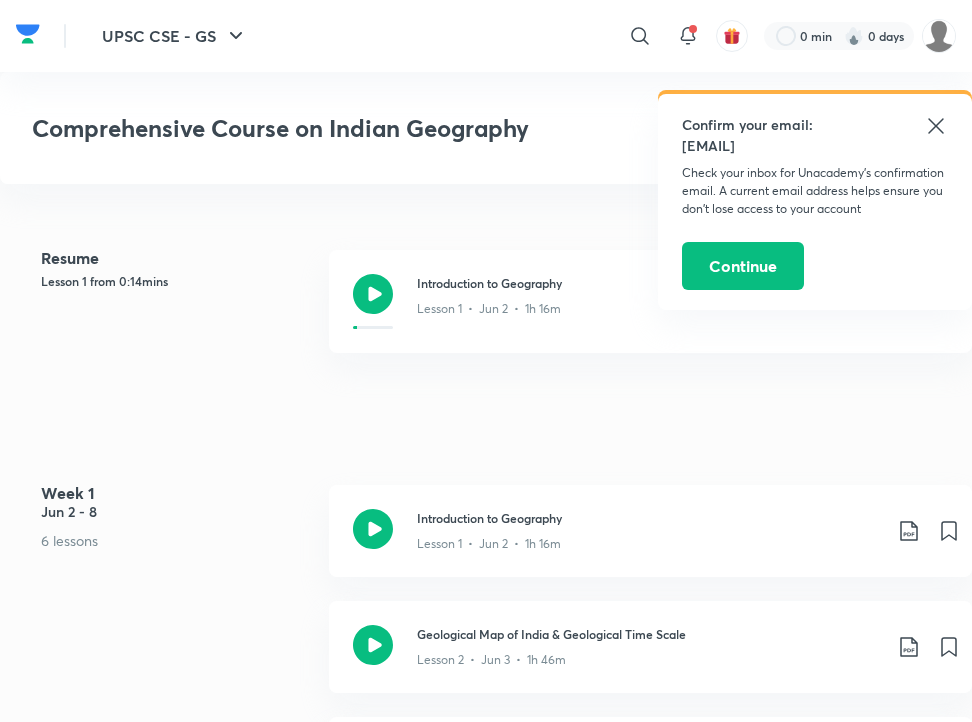click 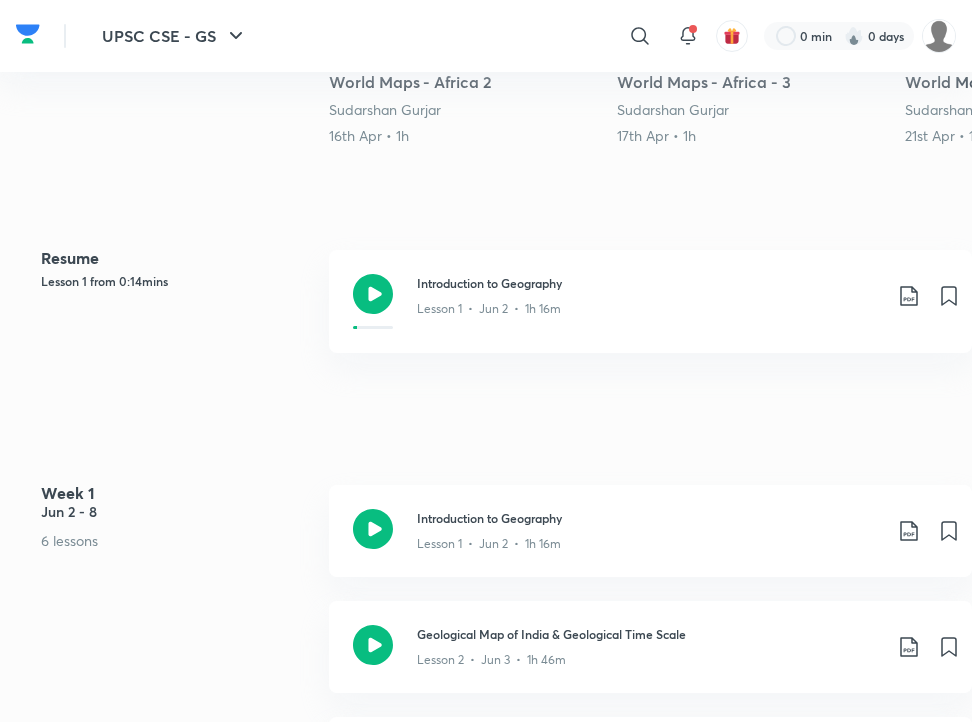 scroll, scrollTop: 900, scrollLeft: 0, axis: vertical 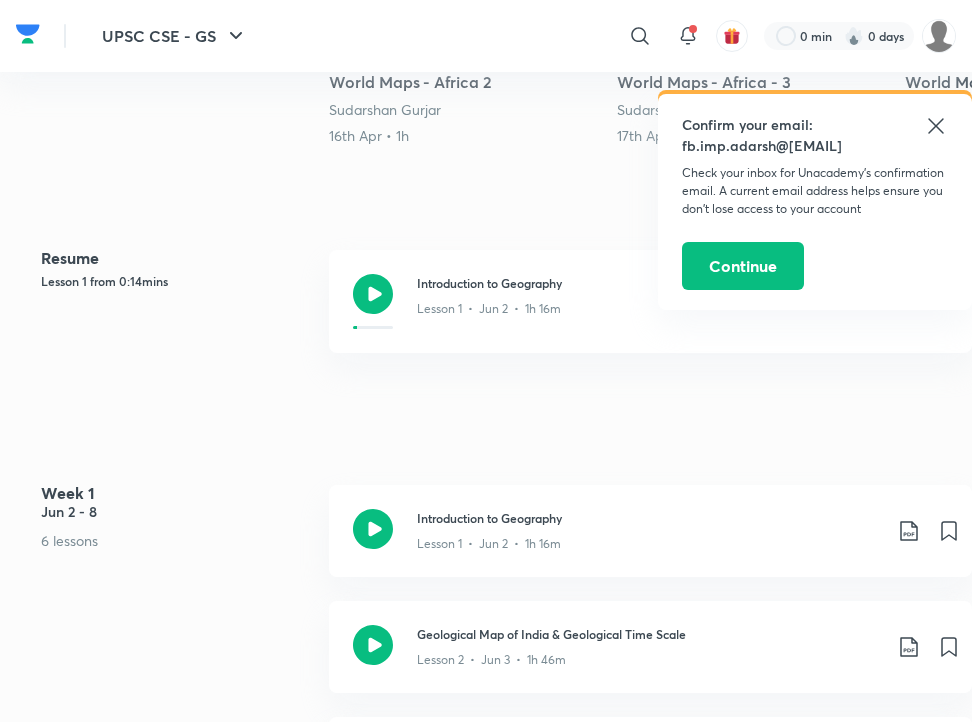 click 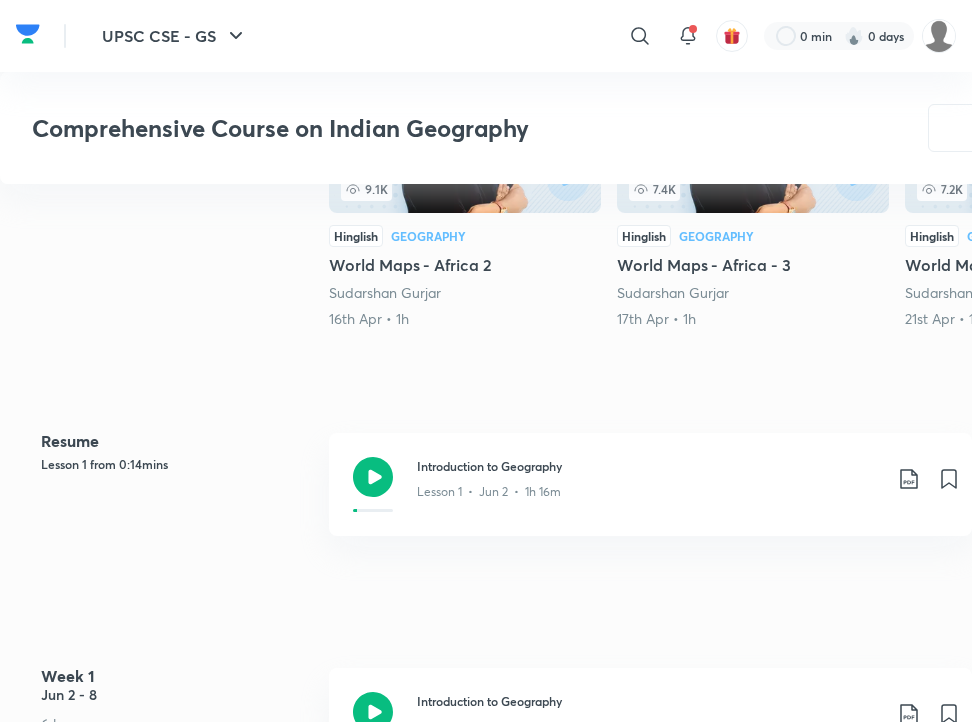 scroll, scrollTop: 900, scrollLeft: 0, axis: vertical 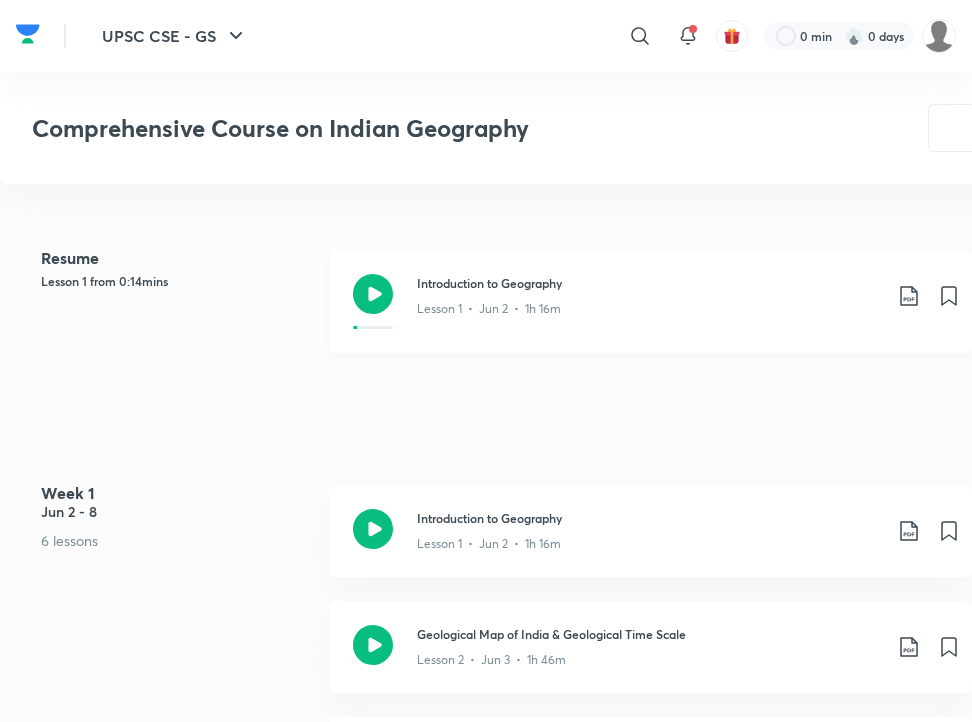 click on "Introduction to Geography" at bounding box center (649, 283) 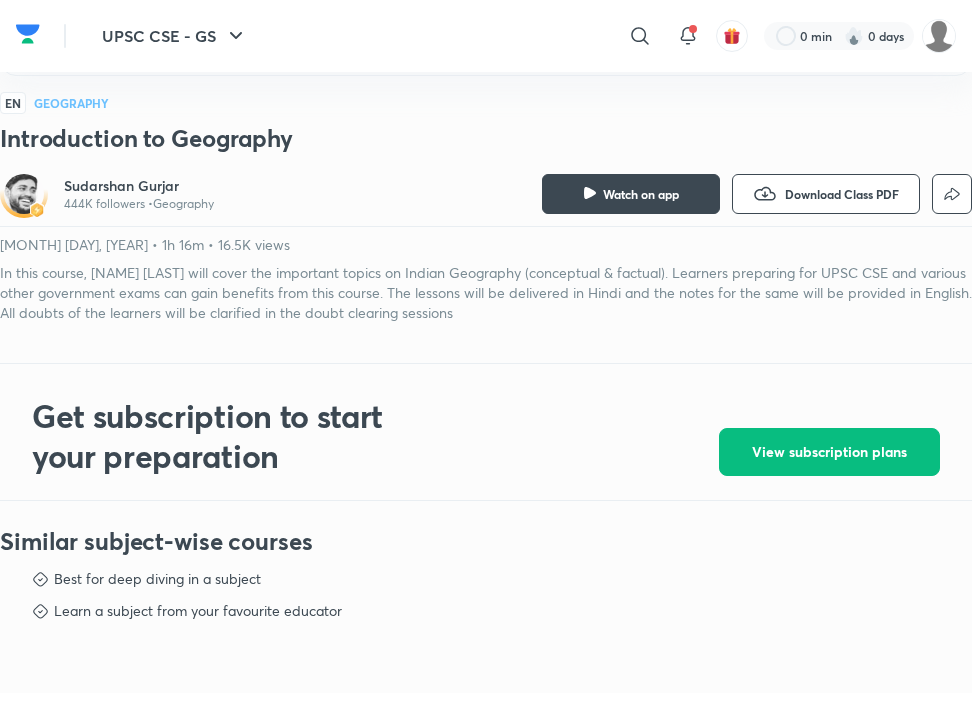 scroll, scrollTop: 233, scrollLeft: 0, axis: vertical 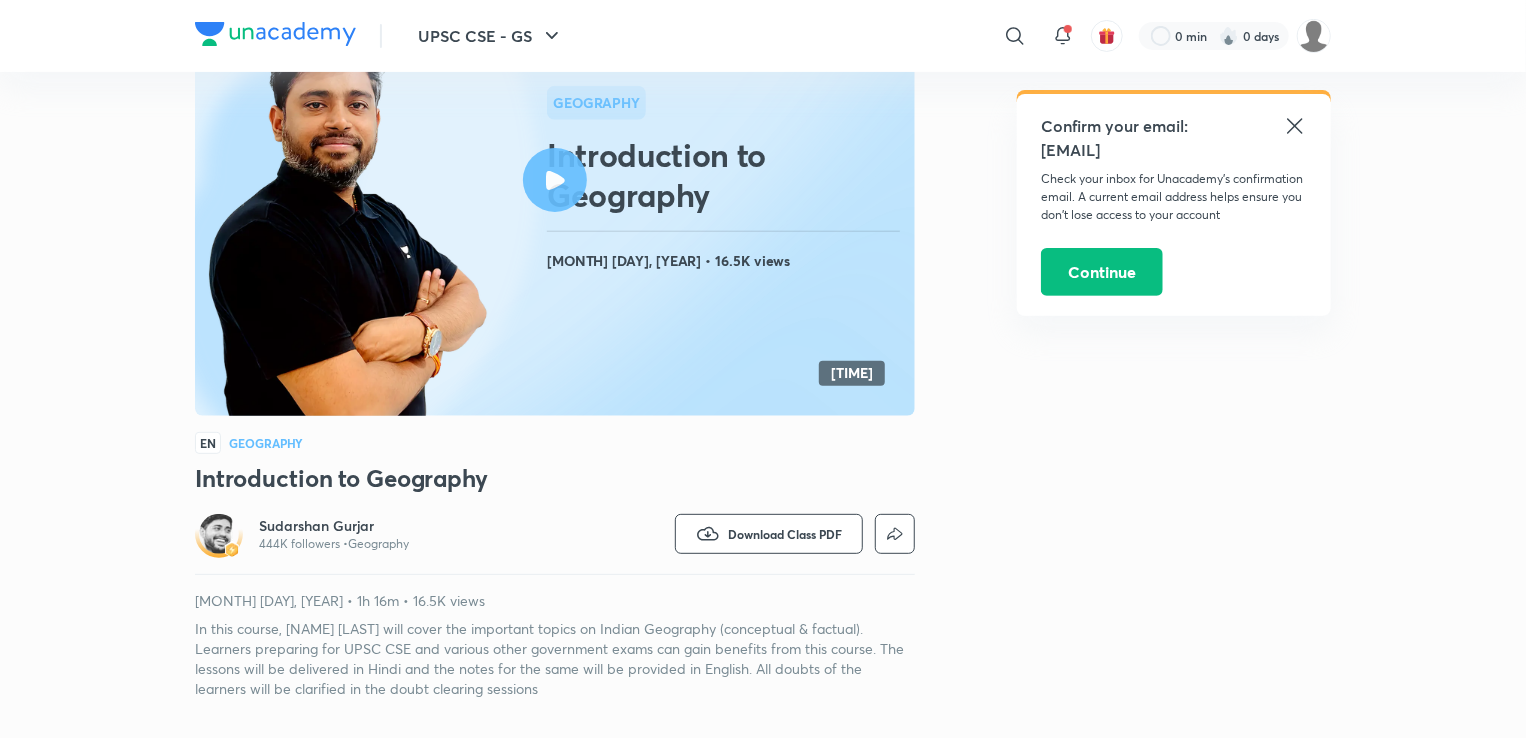 click 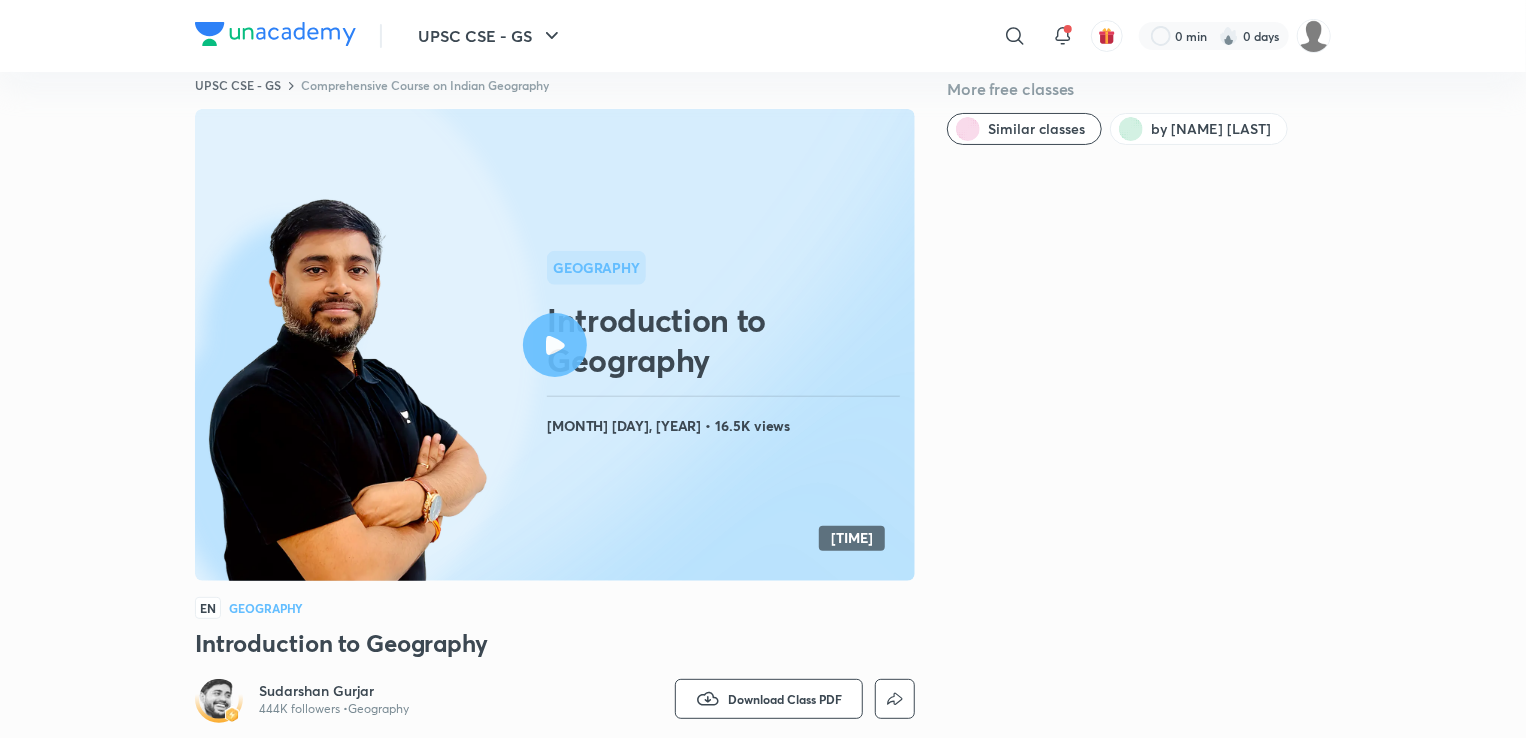 scroll, scrollTop: 0, scrollLeft: 0, axis: both 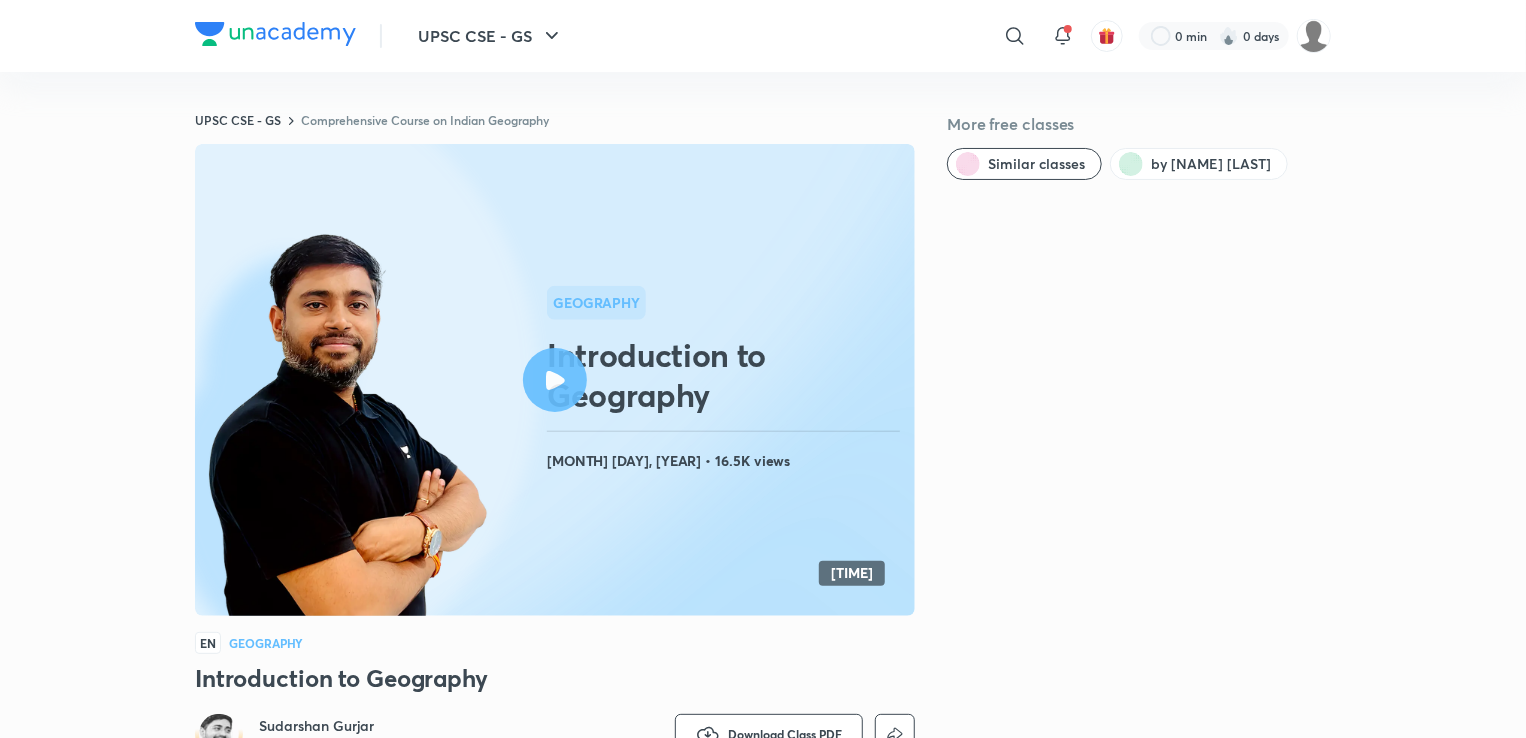 drag, startPoint x: 616, startPoint y: 371, endPoint x: 570, endPoint y: 190, distance: 186.75385 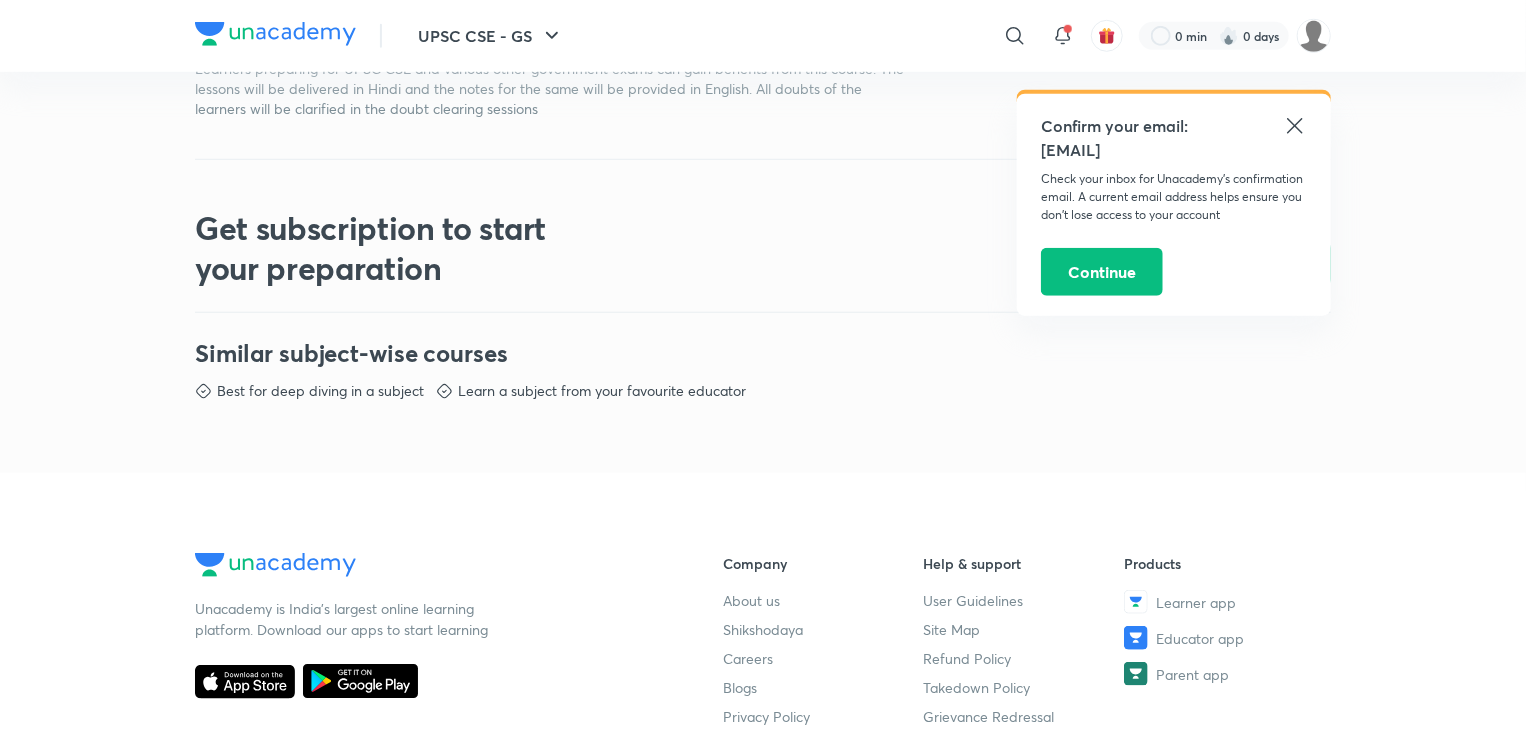 scroll, scrollTop: 900, scrollLeft: 0, axis: vertical 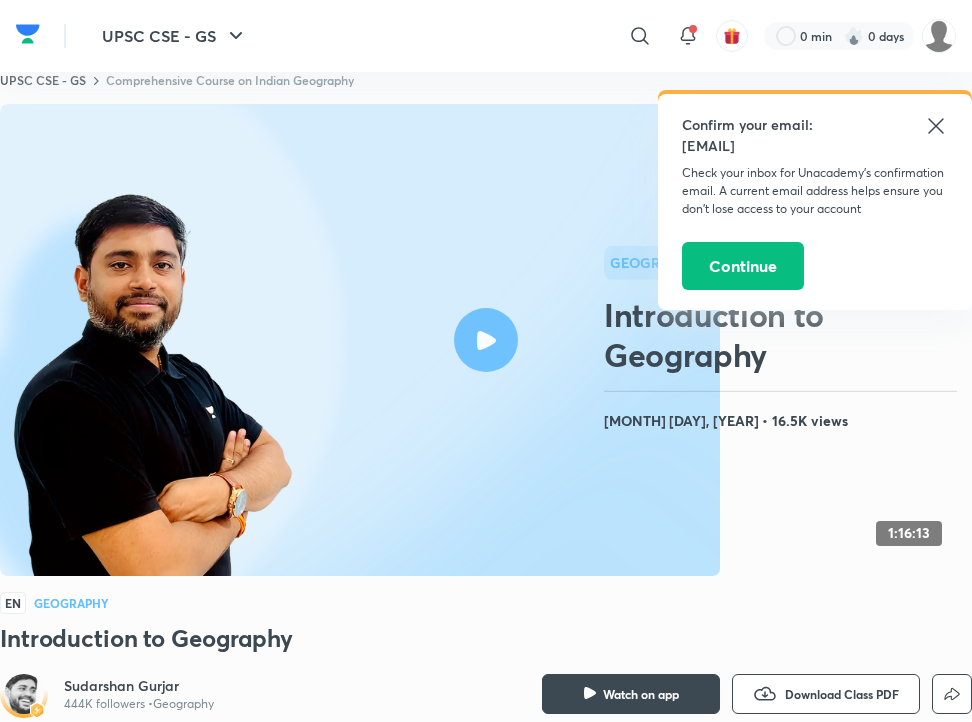click 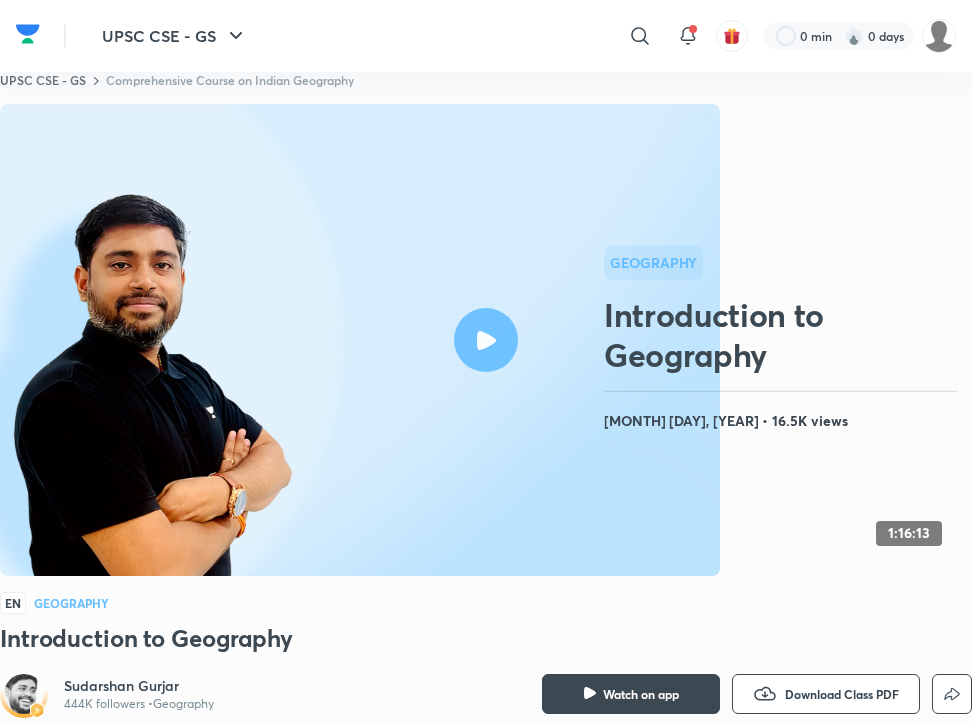 scroll, scrollTop: 900, scrollLeft: 0, axis: vertical 